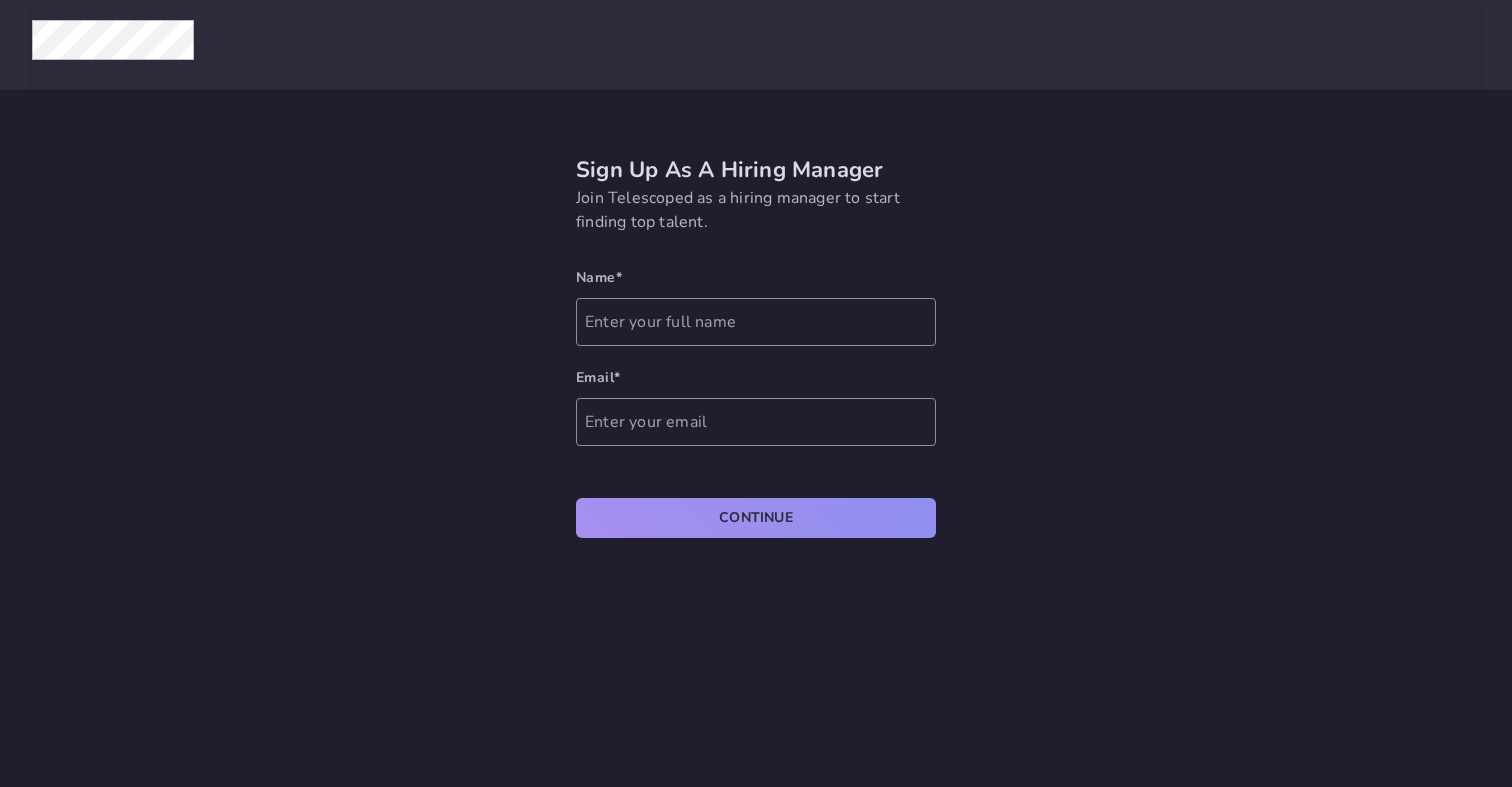 scroll, scrollTop: 0, scrollLeft: 0, axis: both 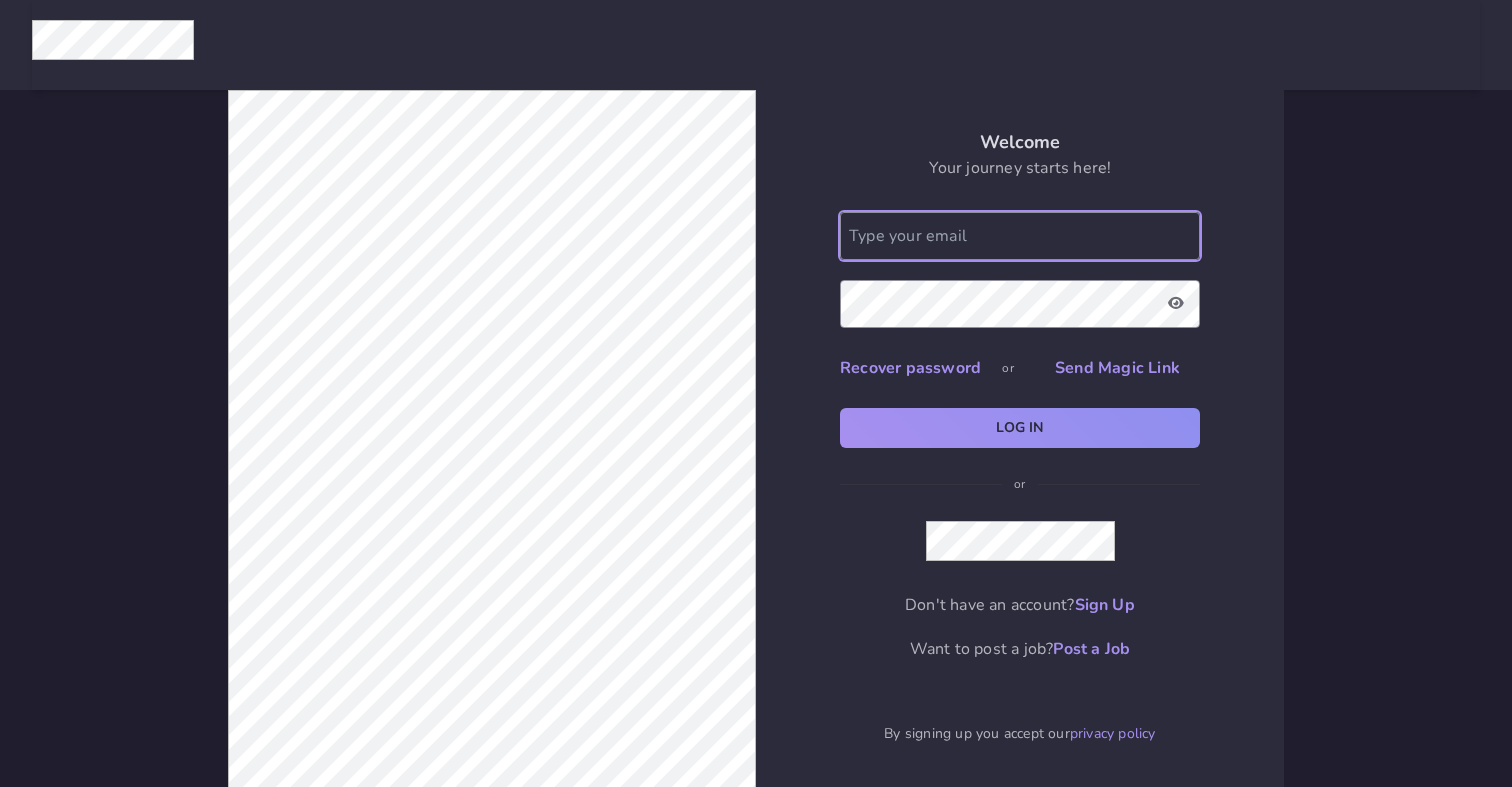 click 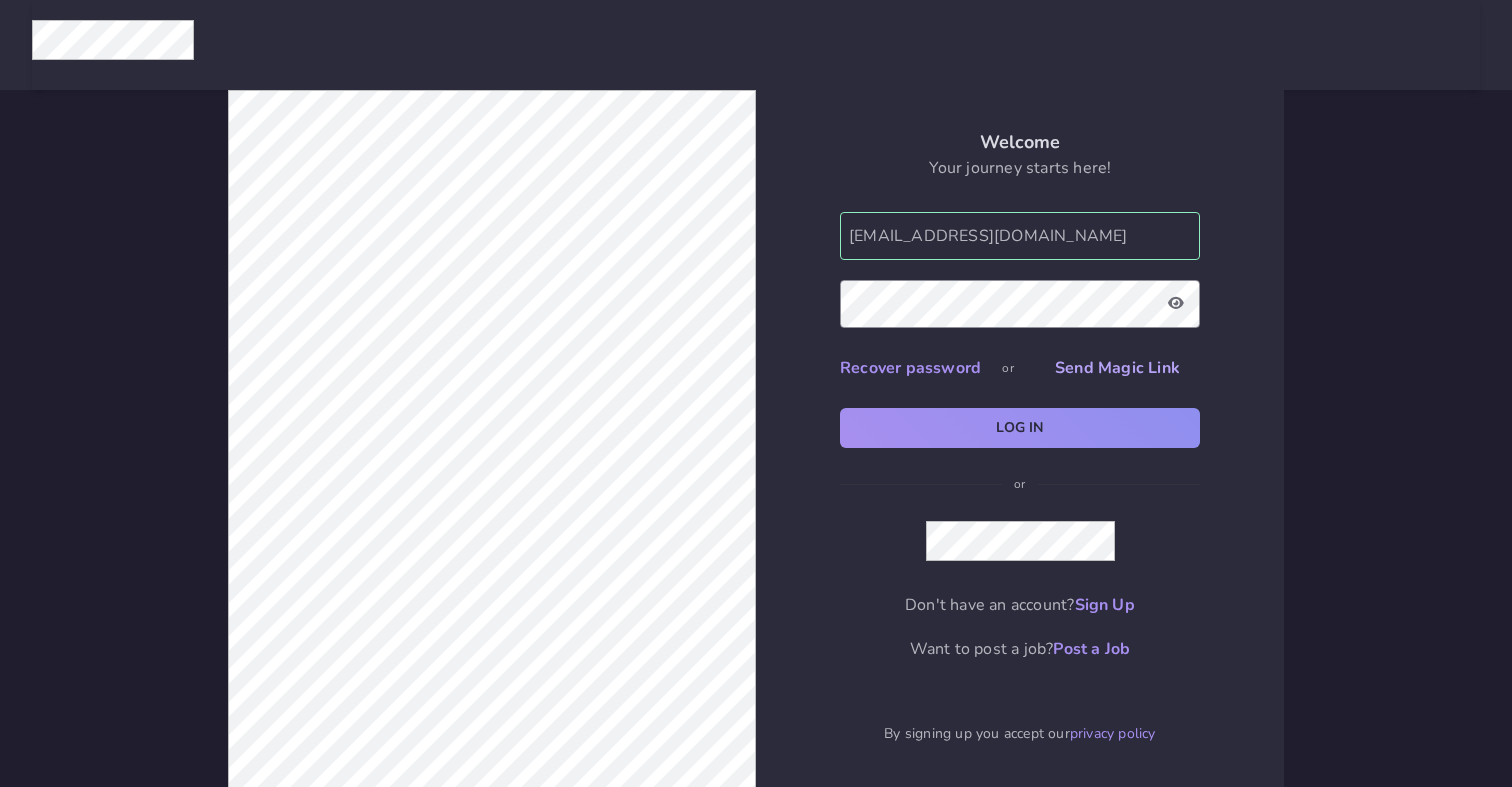click on "Send Magic Link" at bounding box center [1117, 368] 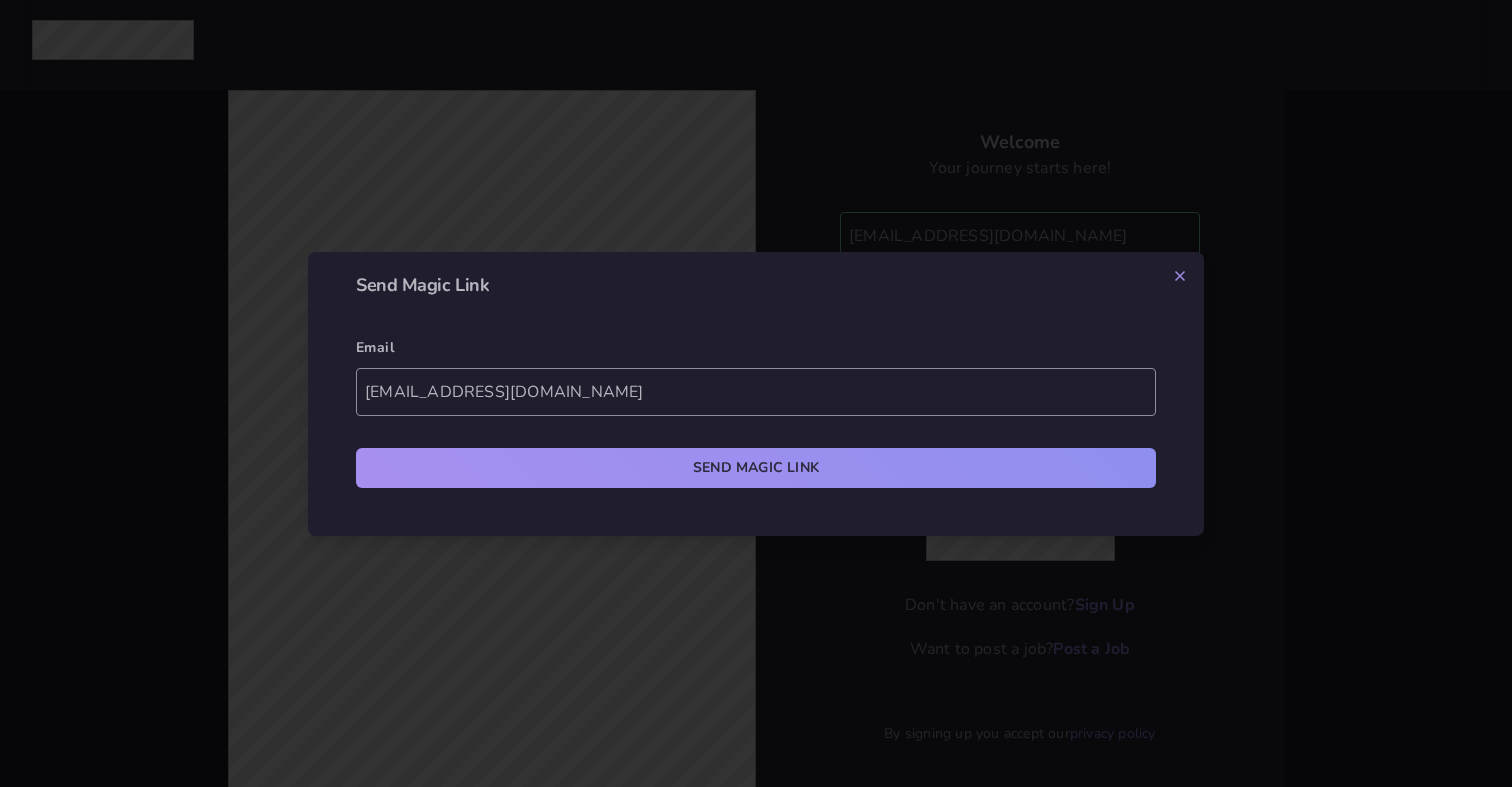type on "nick@tarragonsystems.com" 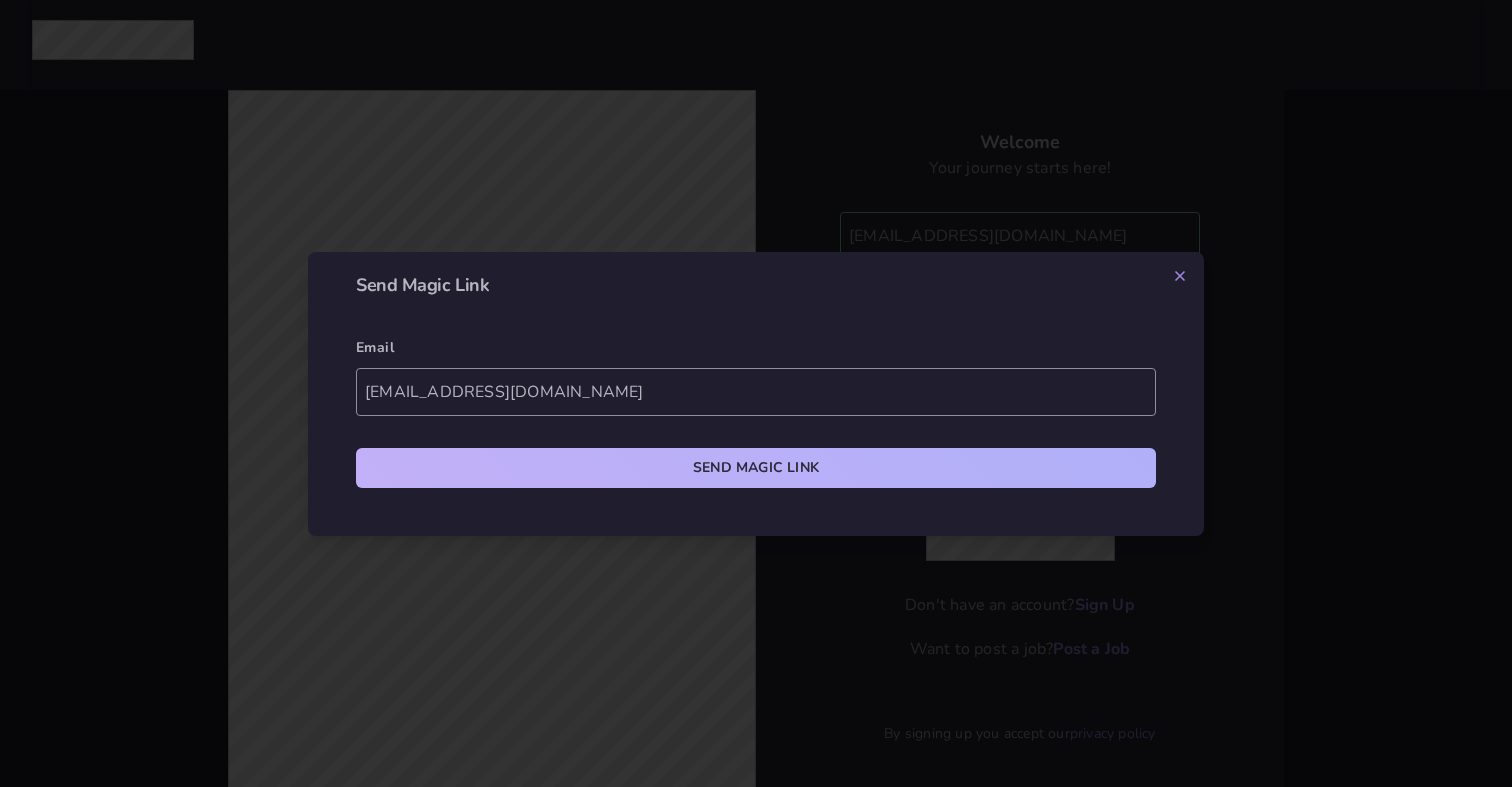 click on "Send Magic Link" at bounding box center (756, 468) 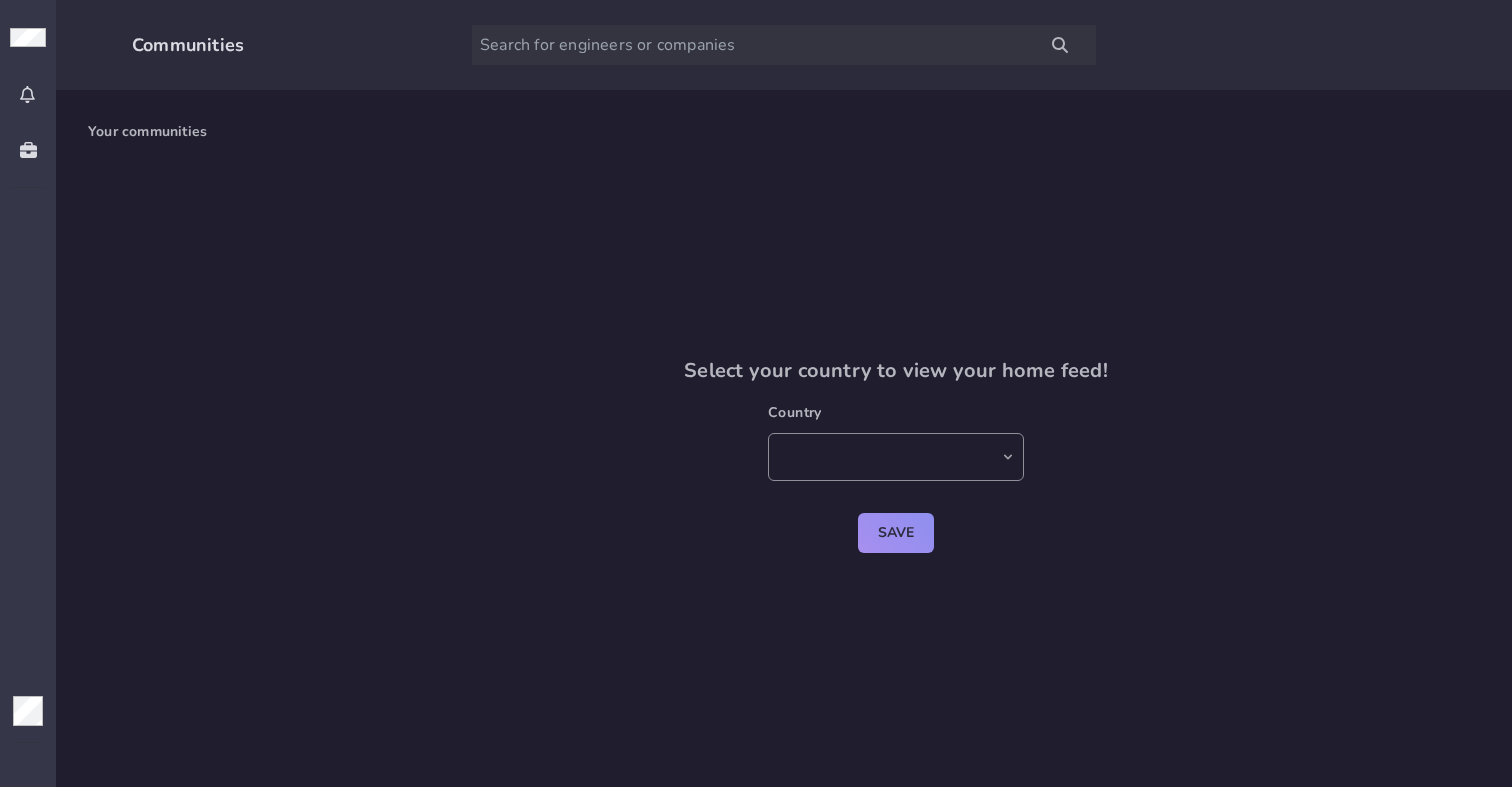 scroll, scrollTop: 0, scrollLeft: 0, axis: both 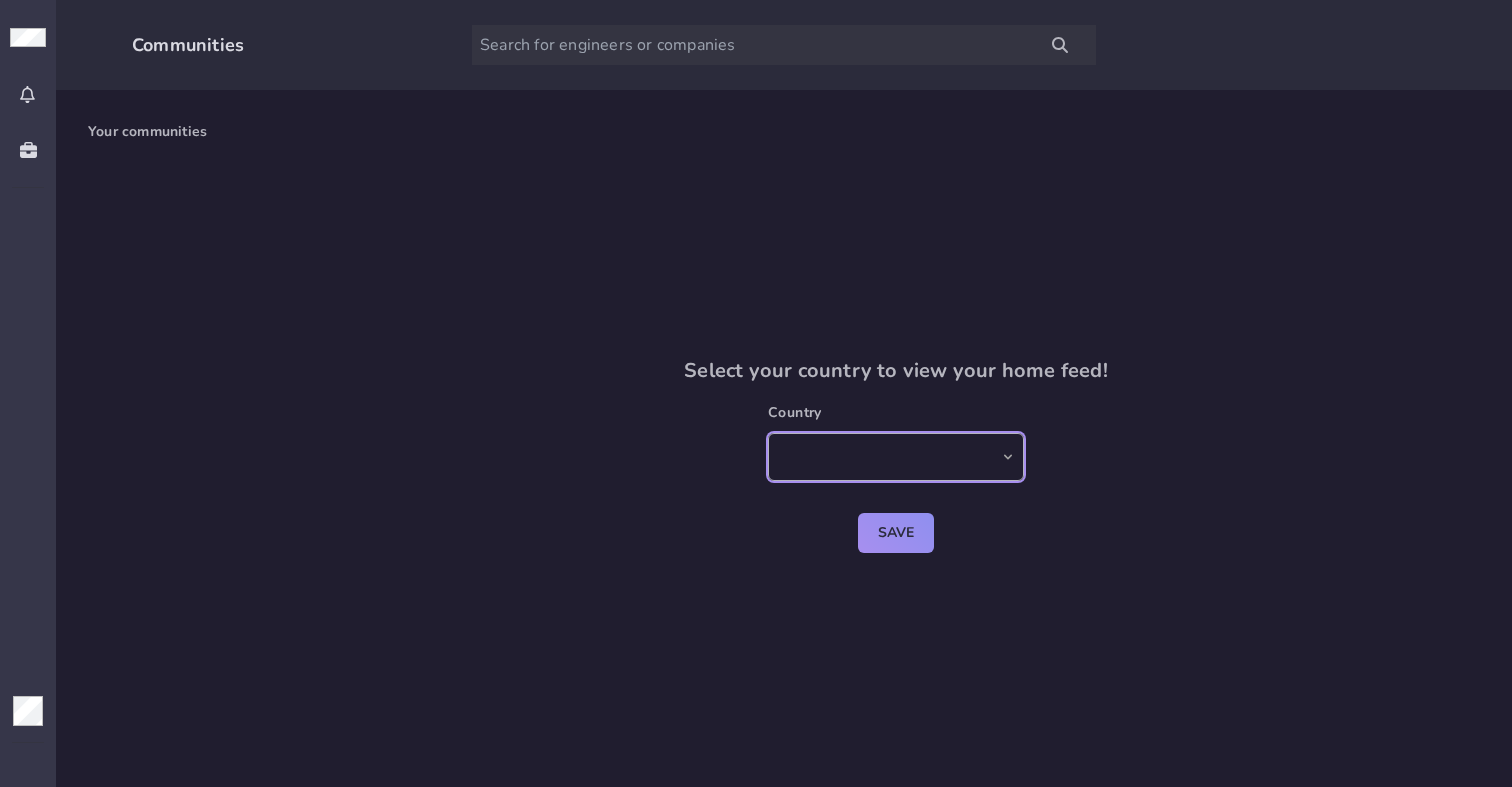 click on "[GEOGRAPHIC_DATA] [GEOGRAPHIC_DATA] [GEOGRAPHIC_DATA] [GEOGRAPHIC_DATA] [GEOGRAPHIC_DATA] [GEOGRAPHIC_DATA] [GEOGRAPHIC_DATA] [GEOGRAPHIC_DATA] [GEOGRAPHIC_DATA] [GEOGRAPHIC_DATA] [US_STATE] [GEOGRAPHIC_DATA] [GEOGRAPHIC_DATA] [GEOGRAPHIC_DATA] [GEOGRAPHIC_DATA] [GEOGRAPHIC_DATA] [GEOGRAPHIC_DATA] [GEOGRAPHIC_DATA] [GEOGRAPHIC_DATA] [GEOGRAPHIC_DATA] [GEOGRAPHIC_DATA] [GEOGRAPHIC_DATA] [GEOGRAPHIC_DATA] [GEOGRAPHIC_DATA] [GEOGRAPHIC_DATA] [GEOGRAPHIC_DATA] [GEOGRAPHIC_DATA] [GEOGRAPHIC_DATA] [GEOGRAPHIC_DATA] [GEOGRAPHIC_DATA] [GEOGRAPHIC_DATA] [GEOGRAPHIC_DATA] [GEOGRAPHIC_DATA] [GEOGRAPHIC_DATA] [GEOGRAPHIC_DATA] [GEOGRAPHIC_DATA] [GEOGRAPHIC_DATA] [GEOGRAPHIC_DATA] [GEOGRAPHIC_DATA] [GEOGRAPHIC_DATA] [GEOGRAPHIC_DATA] [GEOGRAPHIC_DATA] [GEOGRAPHIC_DATA] [GEOGRAPHIC_DATA] [GEOGRAPHIC_DATA] [GEOGRAPHIC_DATA] [GEOGRAPHIC_DATA] [GEOGRAPHIC_DATA] [GEOGRAPHIC_DATA] [GEOGRAPHIC_DATA] [GEOGRAPHIC_DATA] [GEOGRAPHIC_DATA] [GEOGRAPHIC_DATA] [GEOGRAPHIC_DATA] [GEOGRAPHIC_DATA] [GEOGRAPHIC_DATA] [GEOGRAPHIC_DATA] [GEOGRAPHIC_DATA] [GEOGRAPHIC_DATA] [GEOGRAPHIC_DATA] [GEOGRAPHIC_DATA] [GEOGRAPHIC_DATA] [GEOGRAPHIC_DATA] [GEOGRAPHIC_DATA] [GEOGRAPHIC_DATA] [GEOGRAPHIC_DATA] [GEOGRAPHIC_DATA] [GEOGRAPHIC_DATA] [GEOGRAPHIC_DATA] [GEOGRAPHIC_DATA] [GEOGRAPHIC_DATA] [GEOGRAPHIC_DATA] [GEOGRAPHIC_DATA] [GEOGRAPHIC_DATA] [GEOGRAPHIC_DATA] [GEOGRAPHIC_DATA] [GEOGRAPHIC_DATA] [GEOGRAPHIC_DATA] [US_STATE][PERSON_NAME][GEOGRAPHIC_DATA] [GEOGRAPHIC_DATA] [GEOGRAPHIC_DATA] [GEOGRAPHIC_DATA] [GEOGRAPHIC_DATA] [GEOGRAPHIC_DATA] [GEOGRAPHIC_DATA] [GEOGRAPHIC_DATA] [GEOGRAPHIC_DATA] [GEOGRAPHIC_DATA] [GEOGRAPHIC_DATA][US_STATE] [GEOGRAPHIC_DATA] [US_STATE] [GEOGRAPHIC_DATA] [GEOGRAPHIC_DATA]" at bounding box center [896, 457] 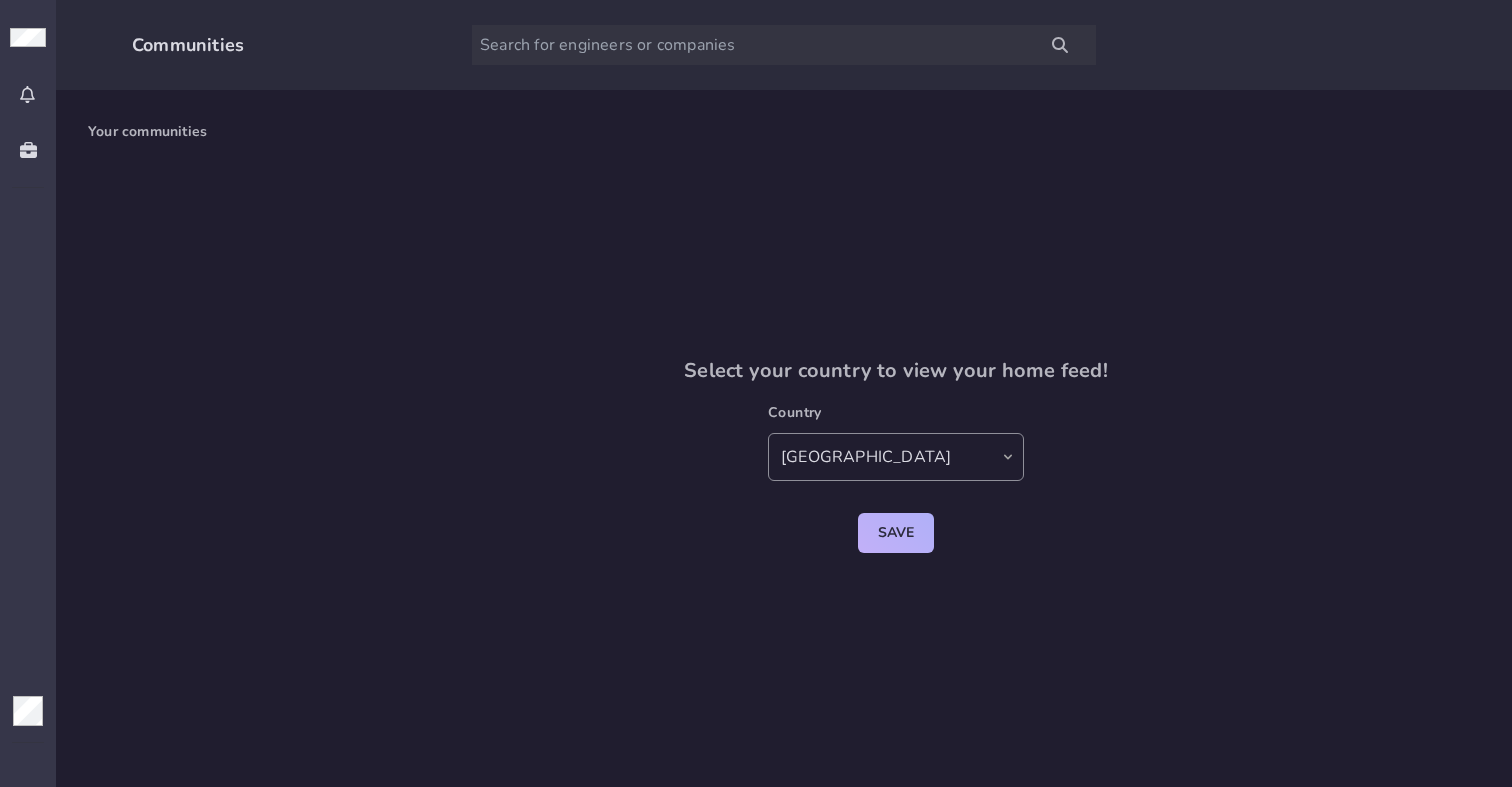 click on "Save" at bounding box center [896, 533] 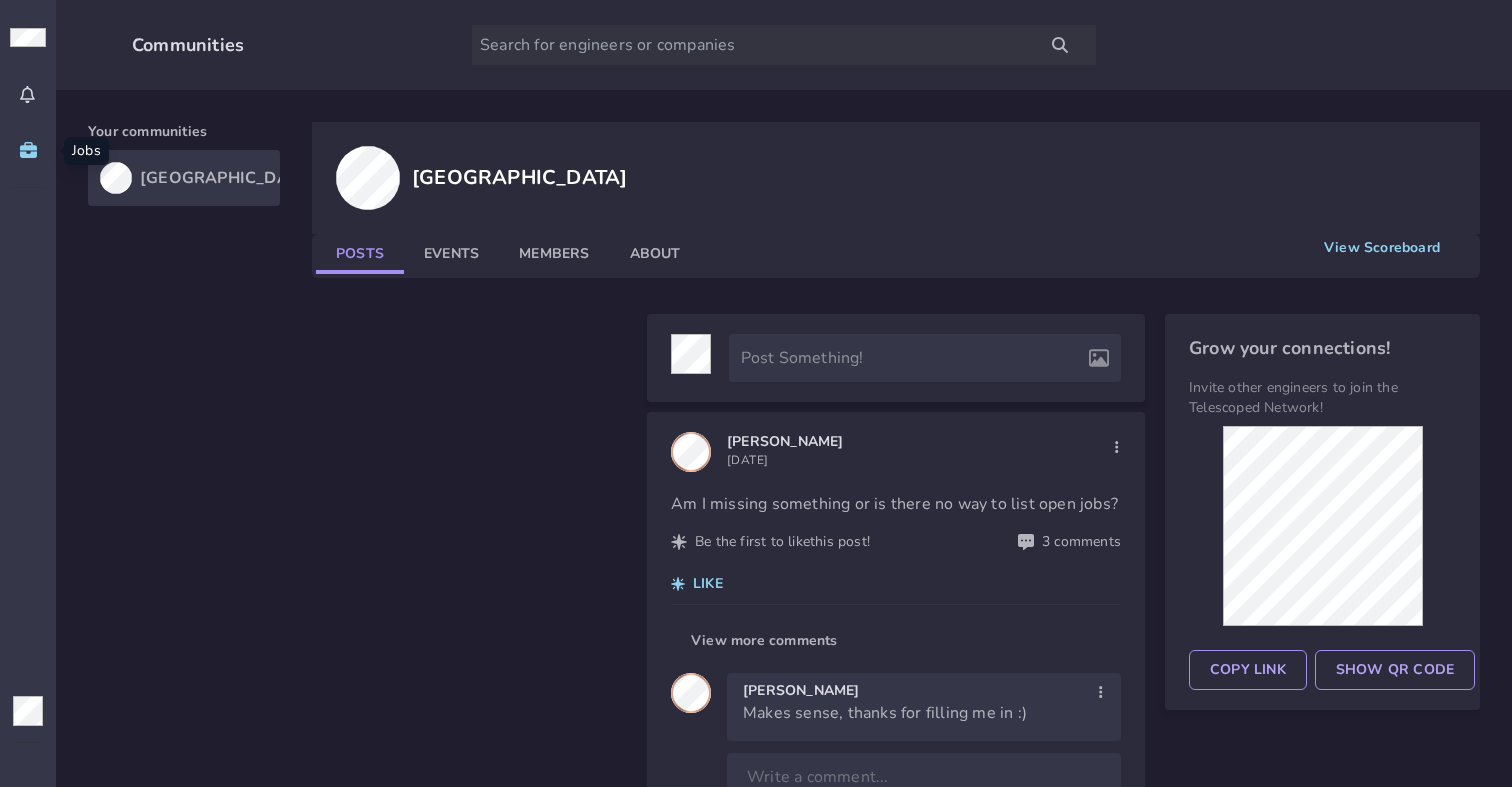 click 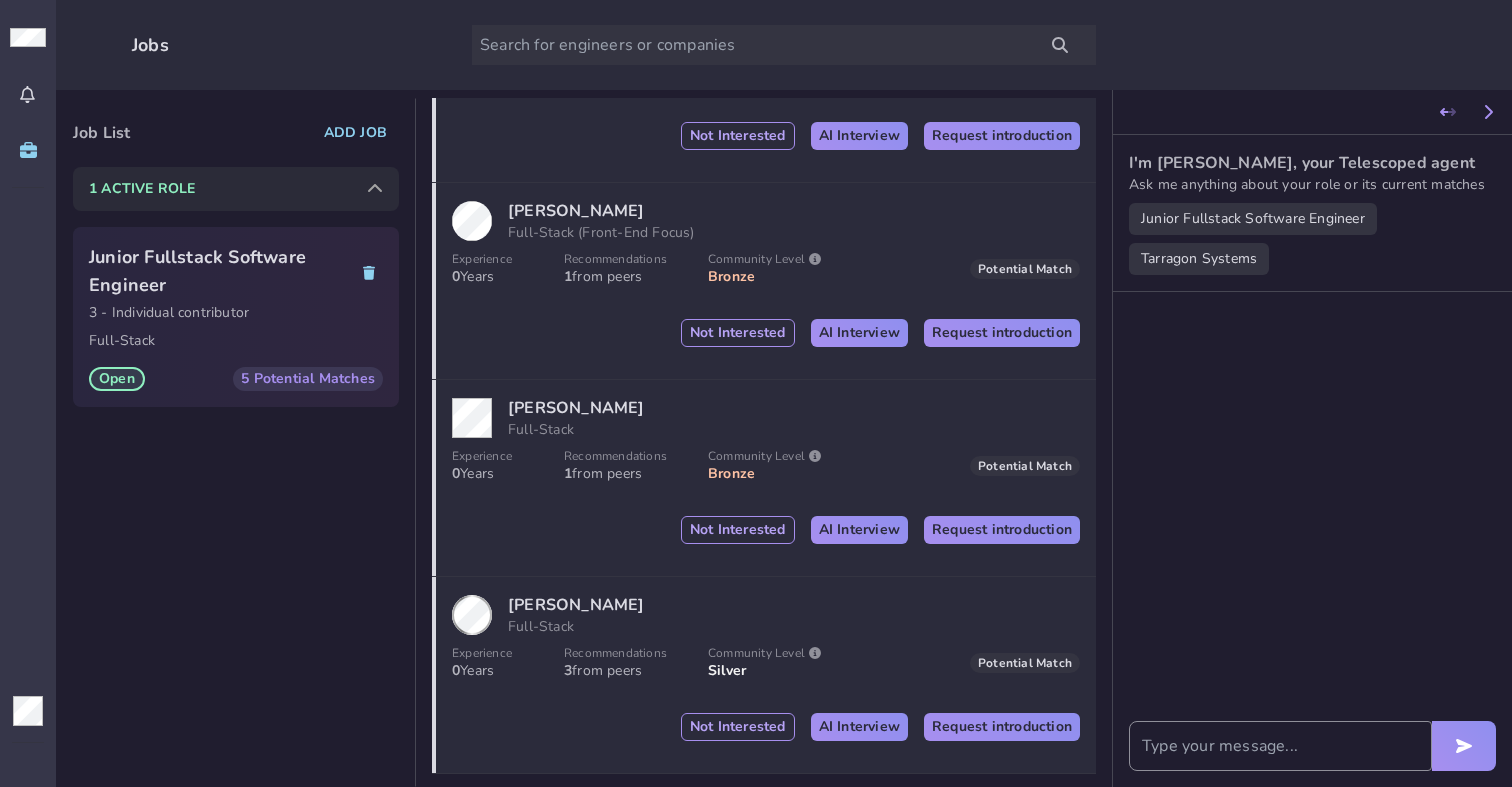 scroll, scrollTop: 719, scrollLeft: 0, axis: vertical 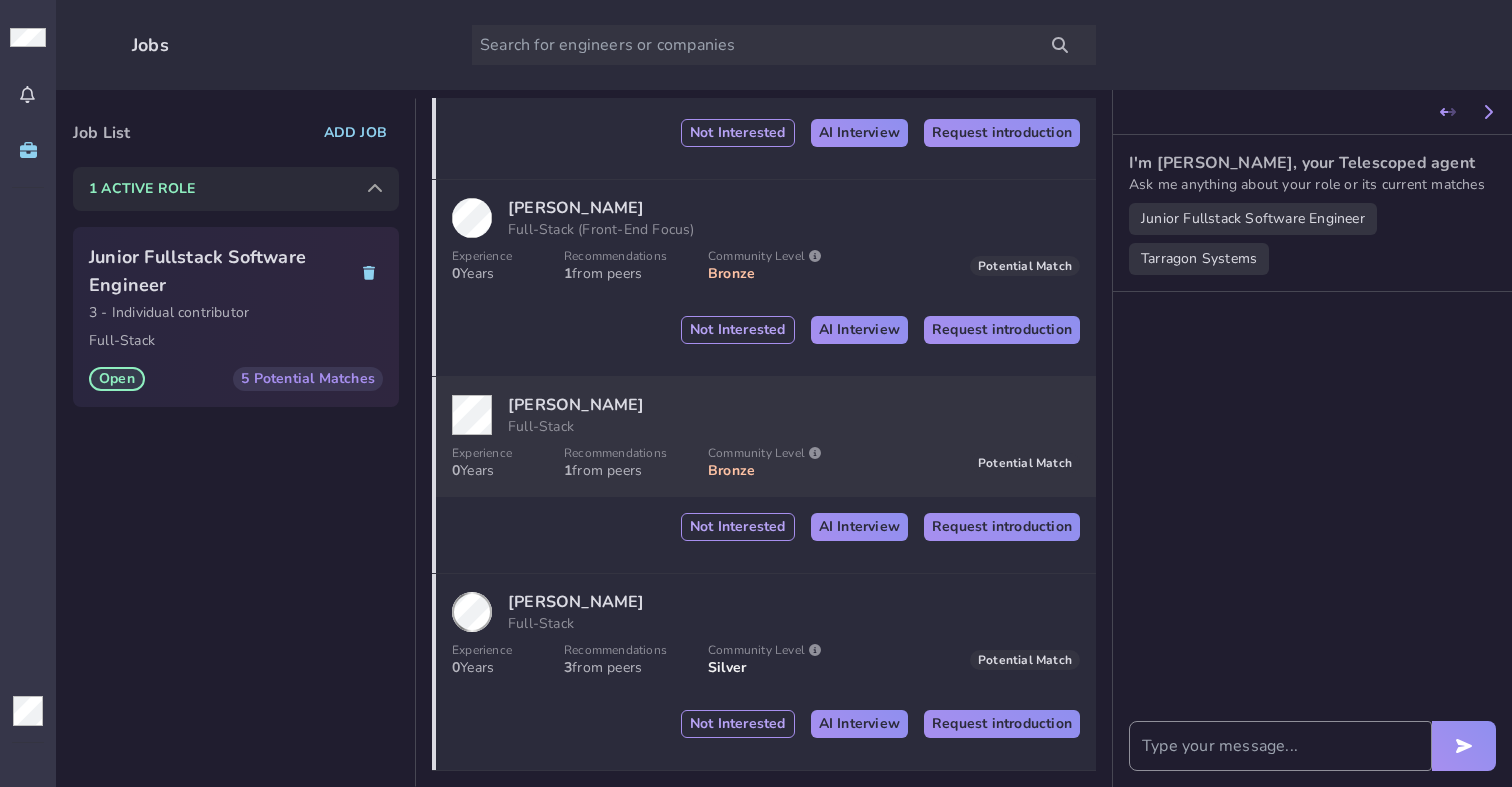 click on "[PERSON_NAME]" at bounding box center [576, 405] 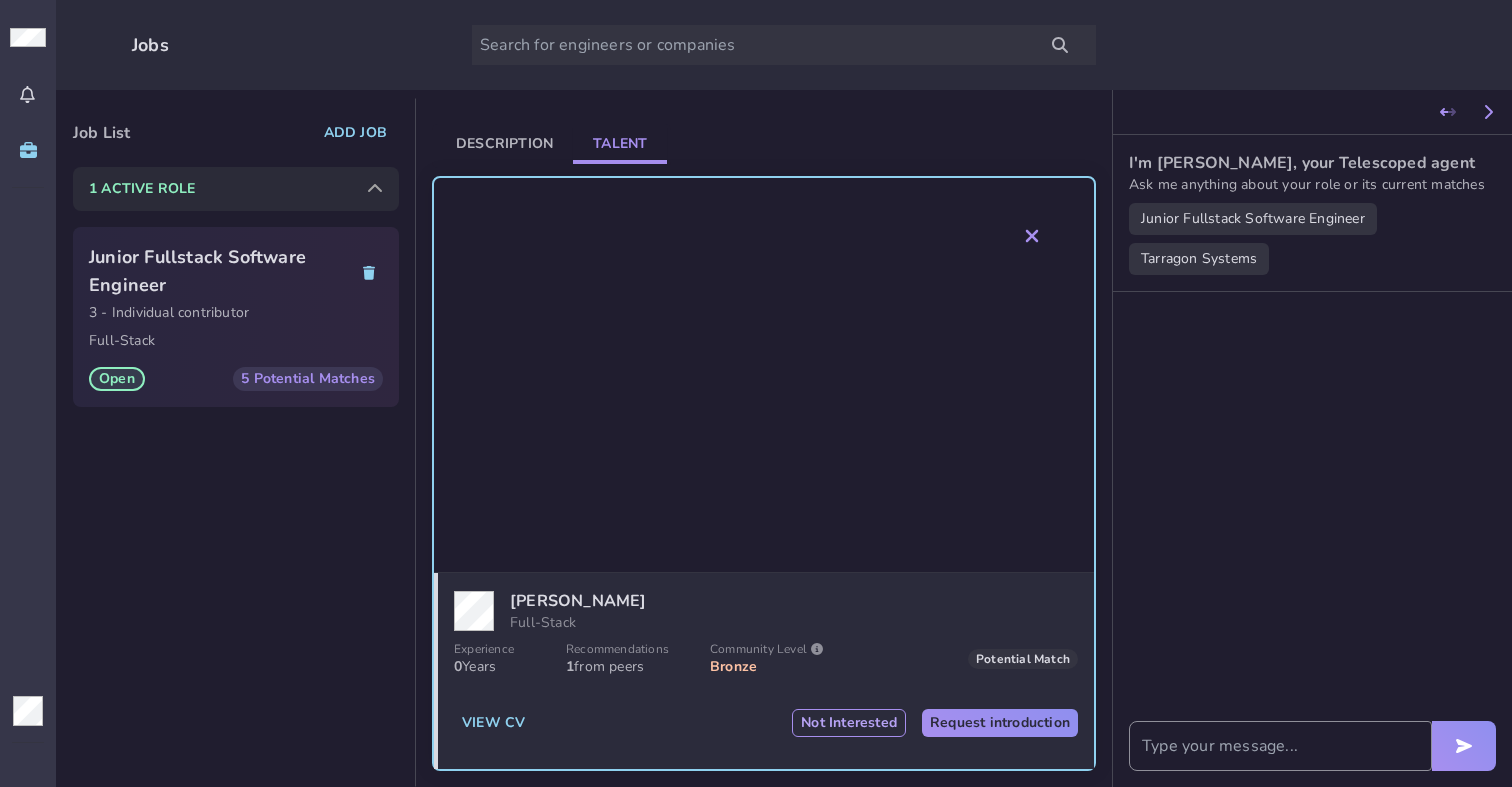 scroll, scrollTop: 233, scrollLeft: 0, axis: vertical 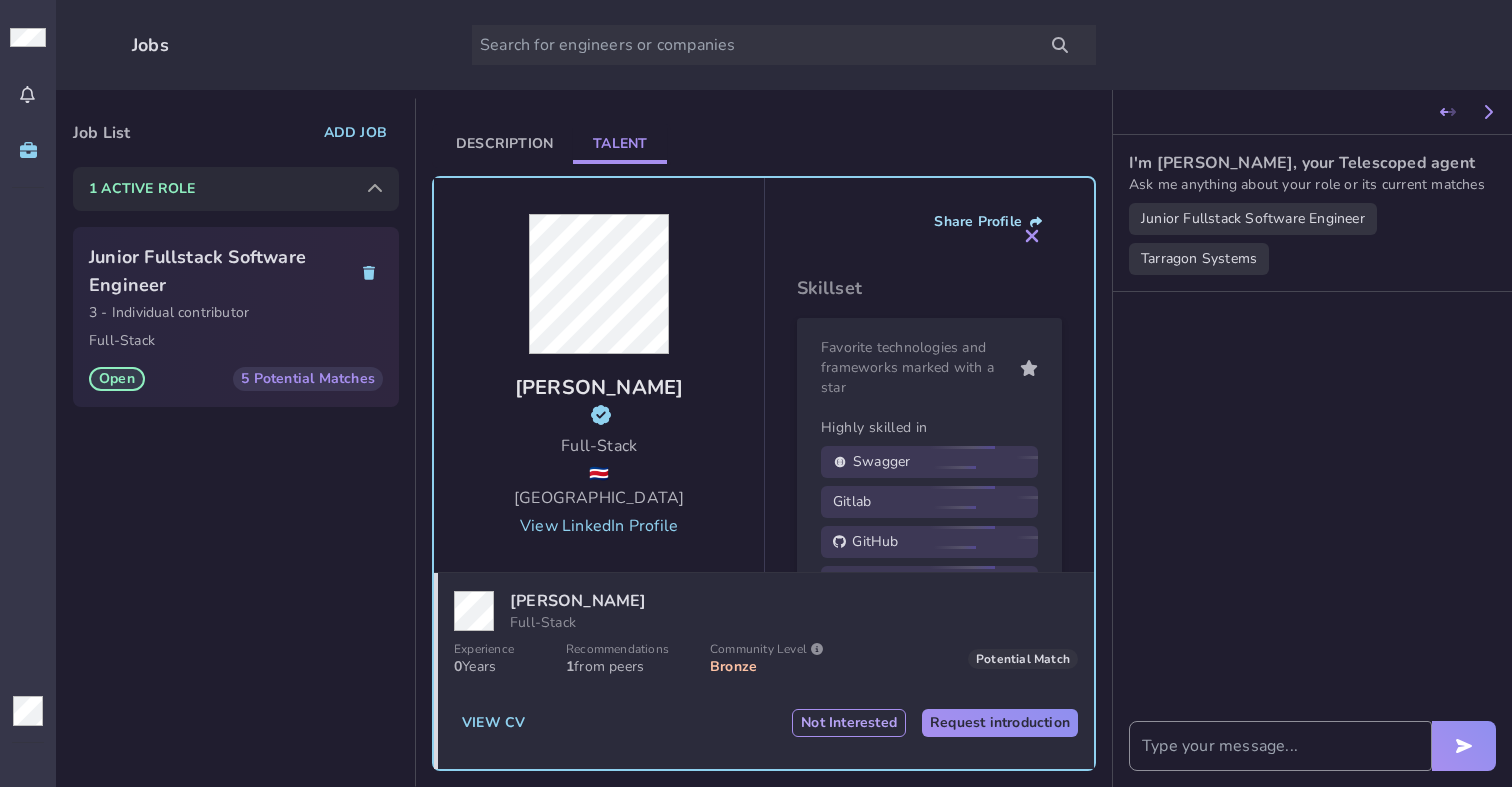 click on "Share Profile" at bounding box center (988, 222) 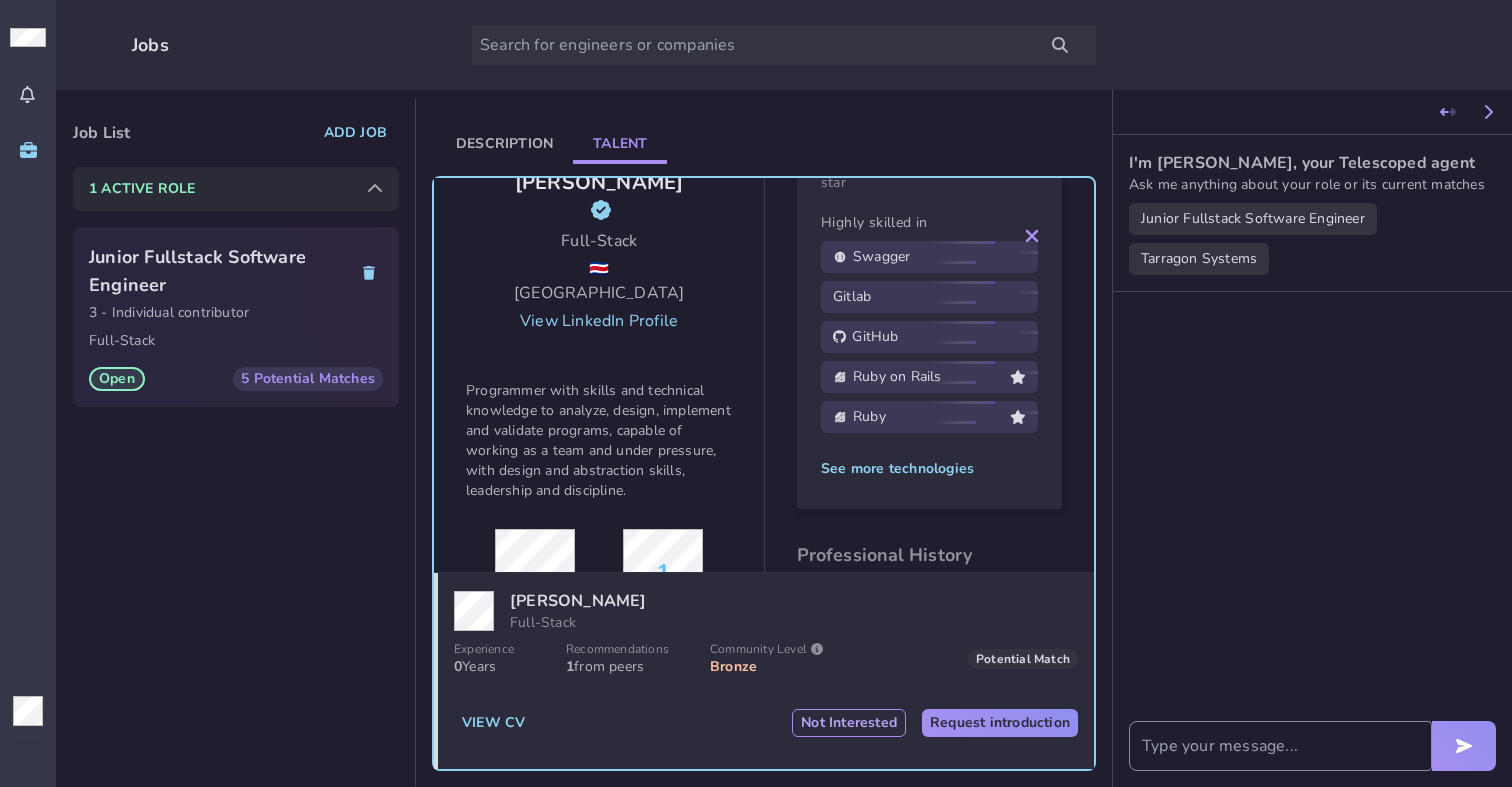 scroll, scrollTop: 309, scrollLeft: 0, axis: vertical 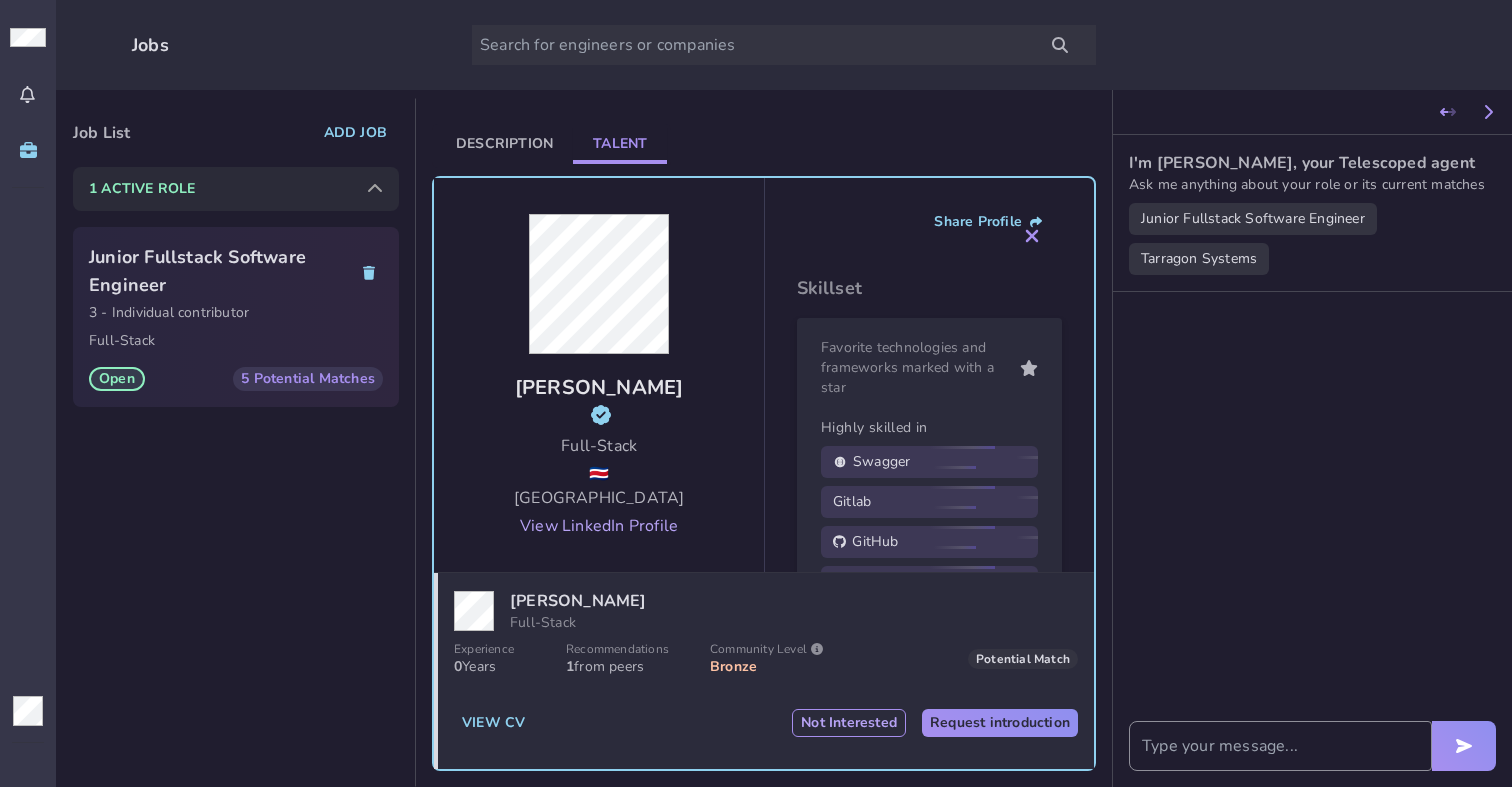 type 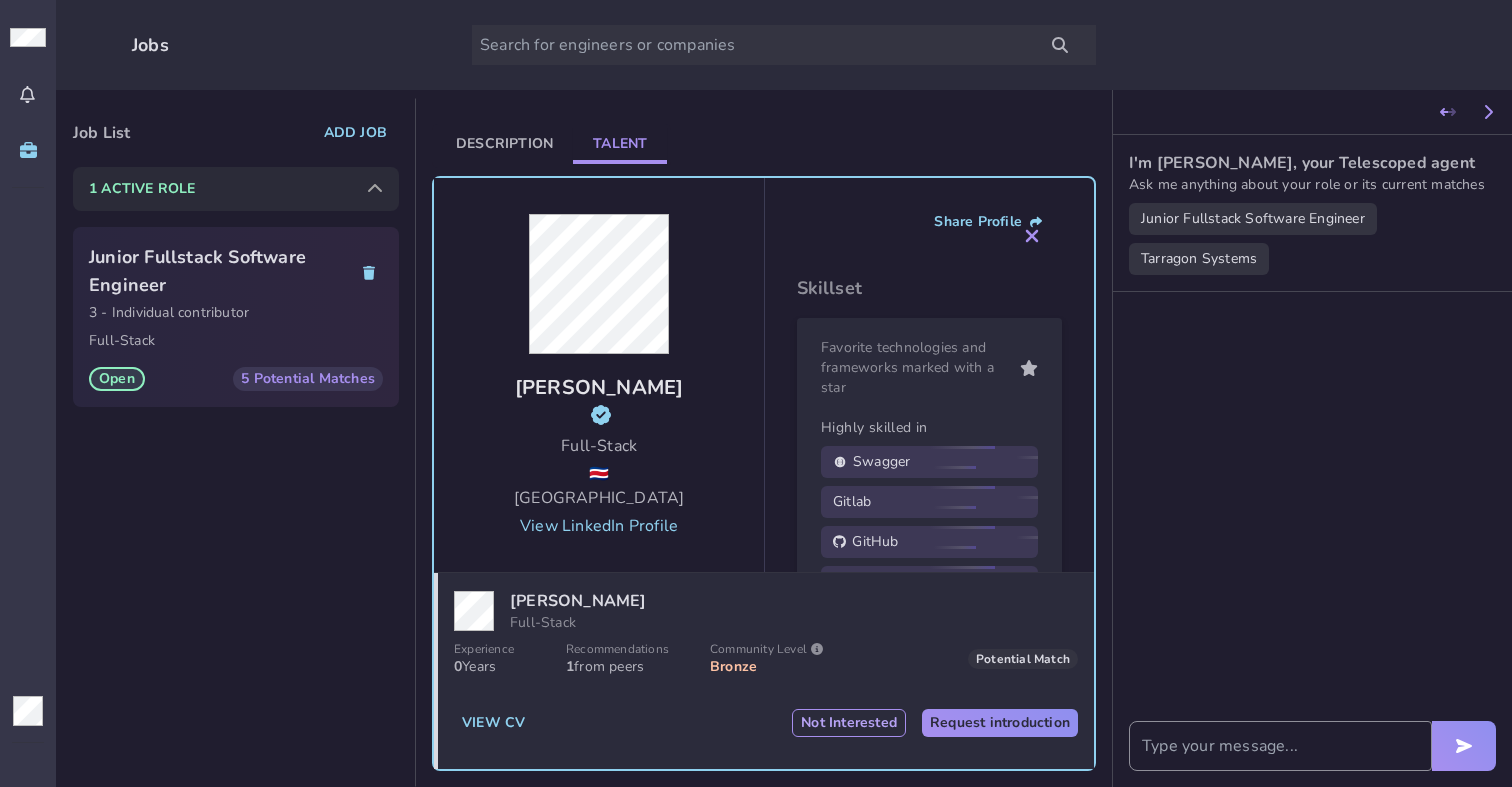 scroll, scrollTop: 0, scrollLeft: 0, axis: both 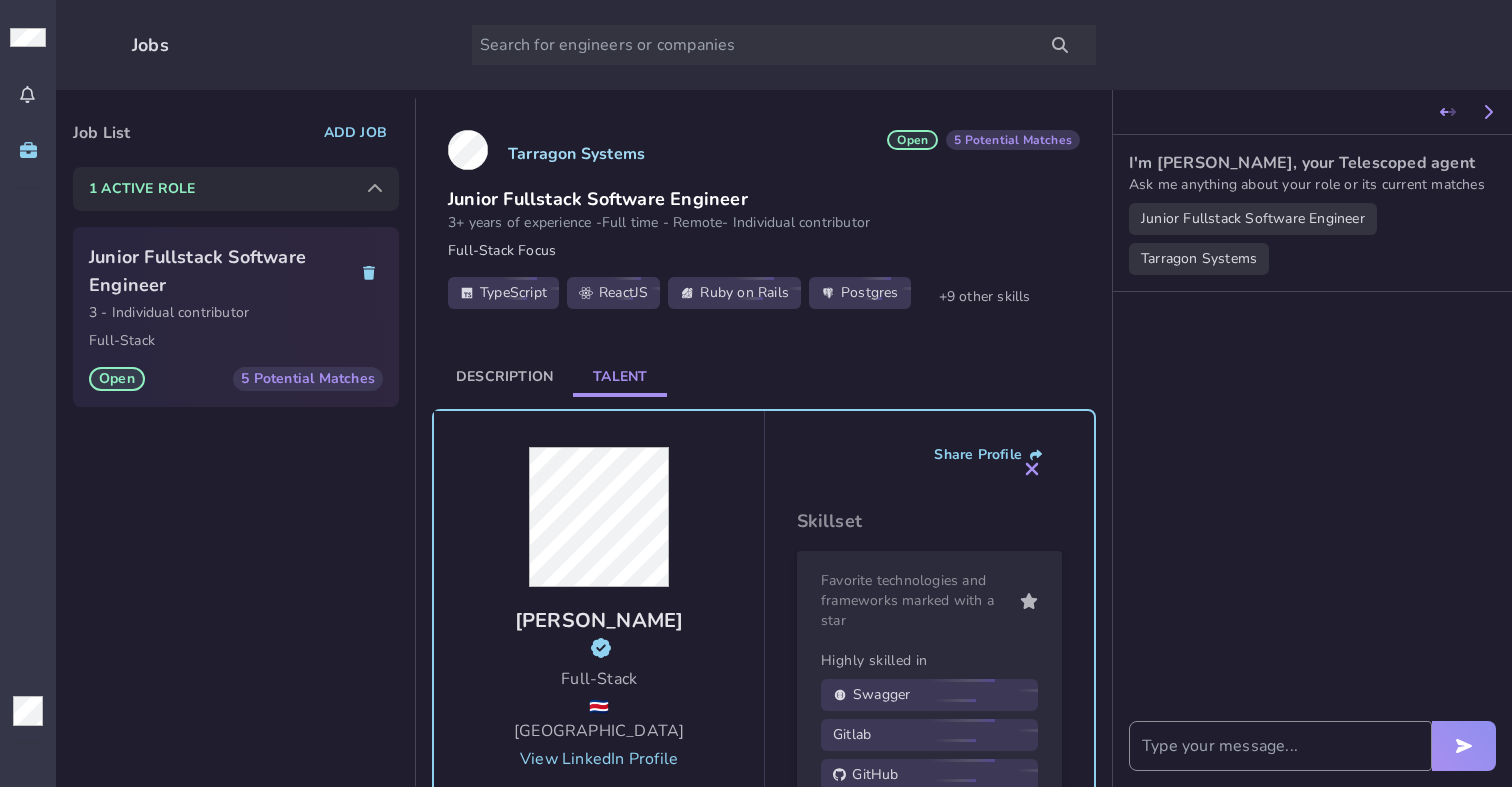 click on "Go Back Tarragon Systems Junior Fullstack Software Engineer 3+ years of experience -   Full time - Remote  - Individual contributor Full-Stack Focus  Open 5 Potential Matches  TypeScript ReactJS Ruby on Rails Postgres +9 other skills Description Talent [PERSON_NAME]  Full-Stack 🇨🇷 [GEOGRAPHIC_DATA]  View LinkedIn Profile  Programmer with skills and
technical knowledge to
analyze, design, implement
and validate programs,
capable of working as a team
and under pressure, with
design and abstraction skills,
leadership and discipline. Certified Engineer 1 Connector  Share Profile   Skillset   Favorite technologies and frameworks marked with a star  Highly skilled in Swagger Gitlab GitHub Ruby on Rails Ruby See more technologies  Professional History  [DATE] -  Present Current Sr. Software Engineer First Factory  Working with  Angular  , .NET  , Ruby on Rails  , [PERSON_NAME]  [PERSON_NAME] Full-Stack Experience 0  Years  Recommendations 1  from peers   Community Level  Bronze Potential Match  View CV  Not Interested" at bounding box center [764, 442] 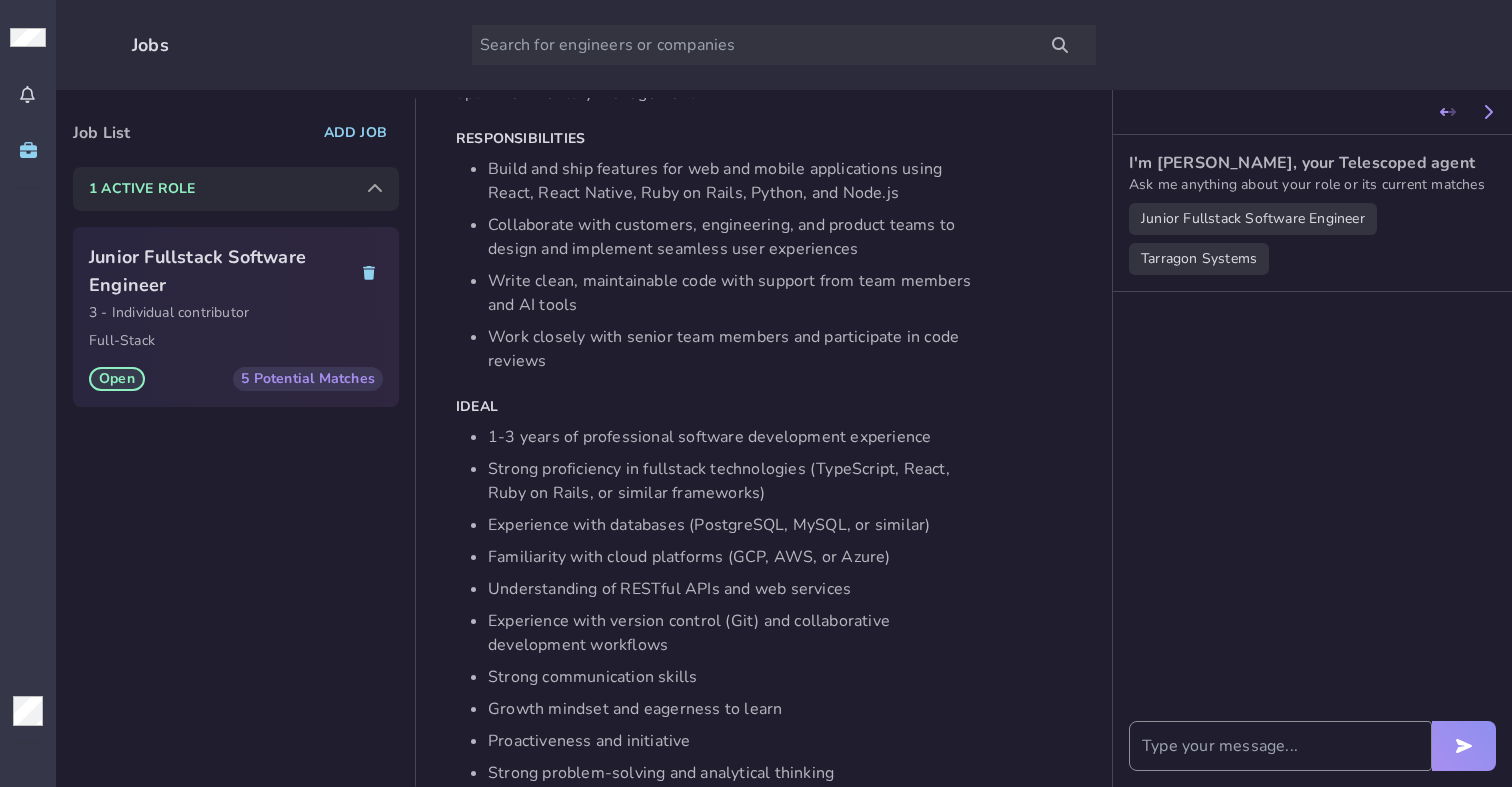 scroll, scrollTop: 718, scrollLeft: 0, axis: vertical 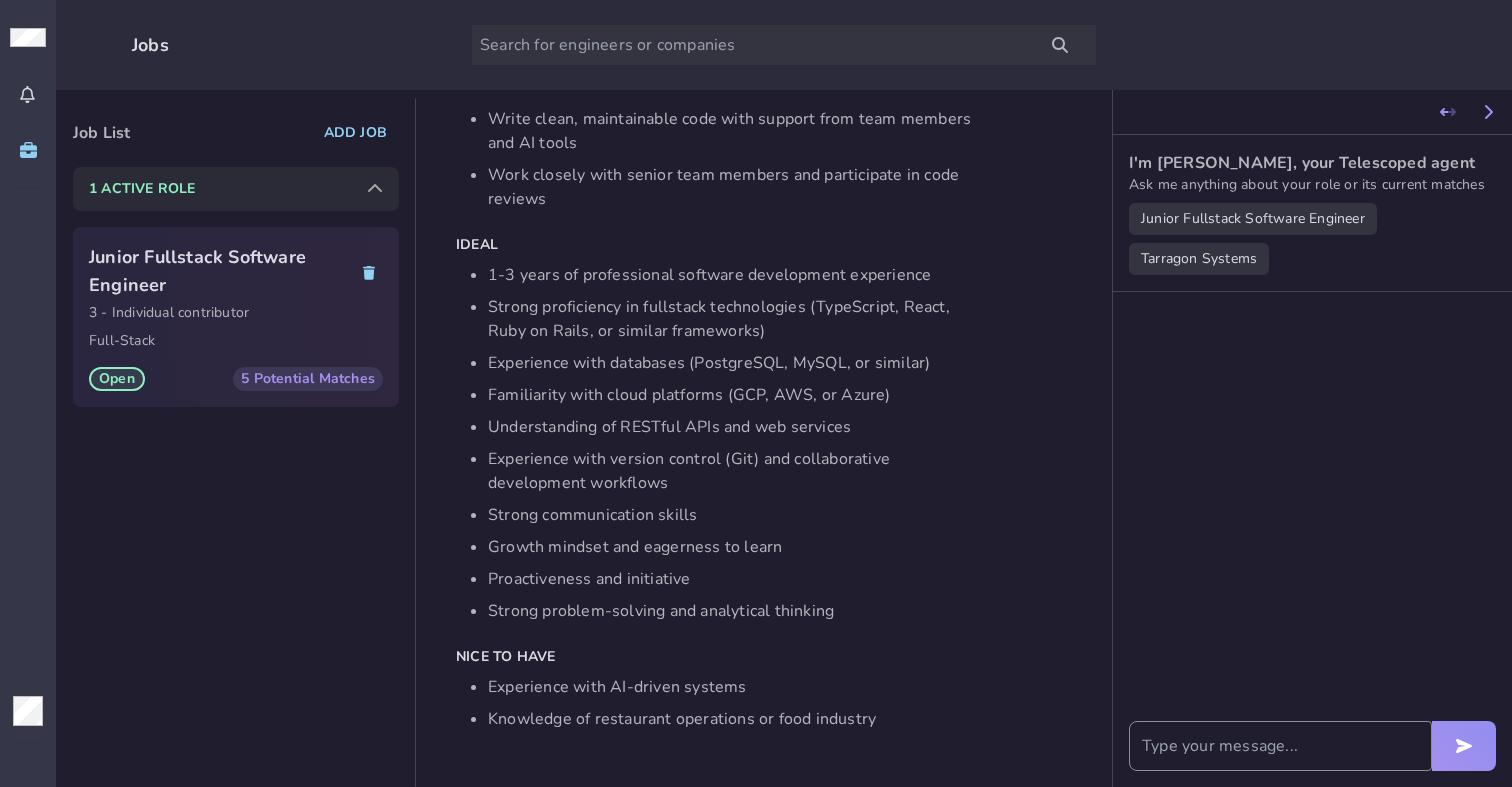 click on "5 Potential Matches" at bounding box center (308, 379) 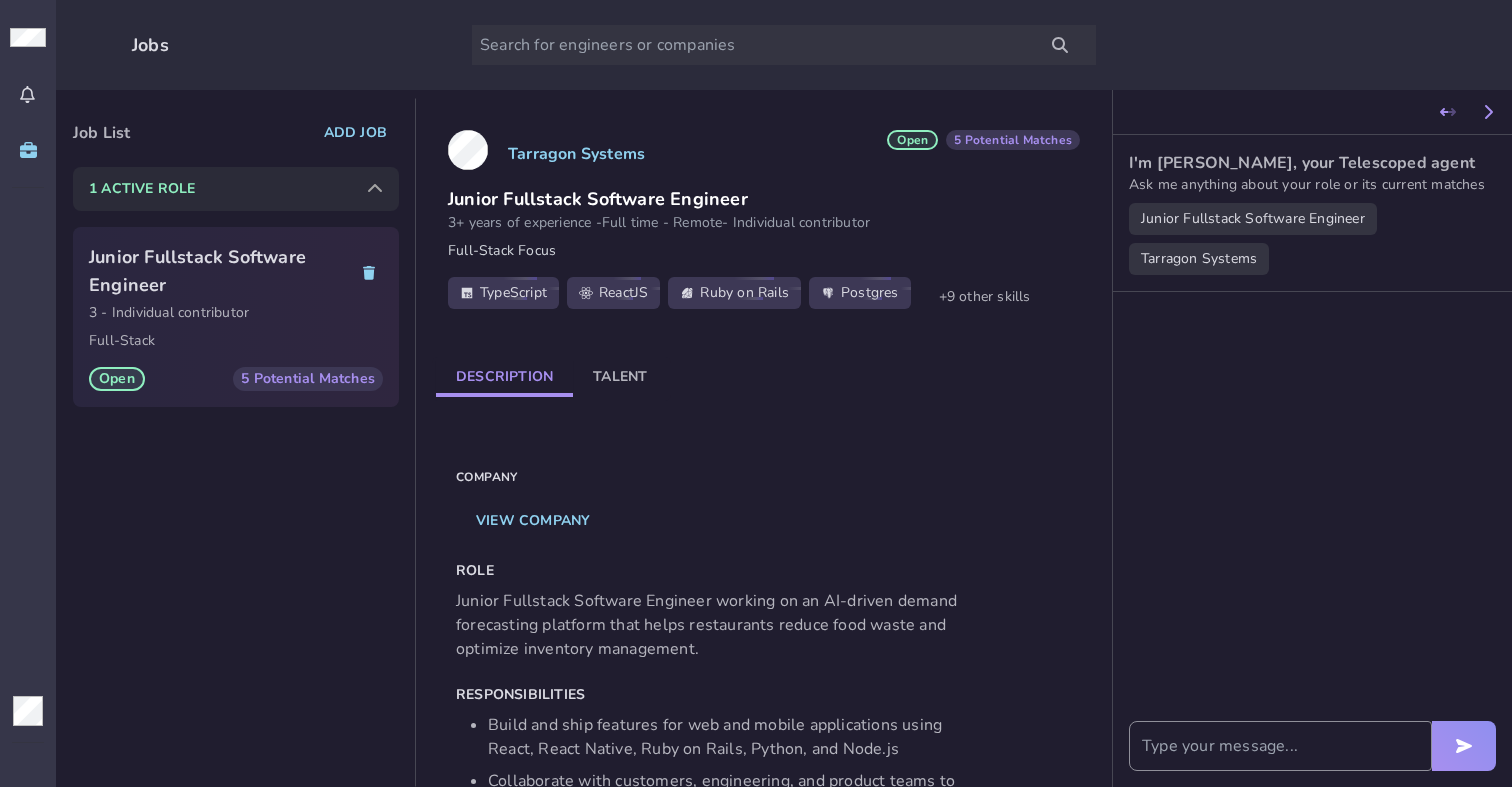 click on "5 Potential Matches" at bounding box center (1013, 140) 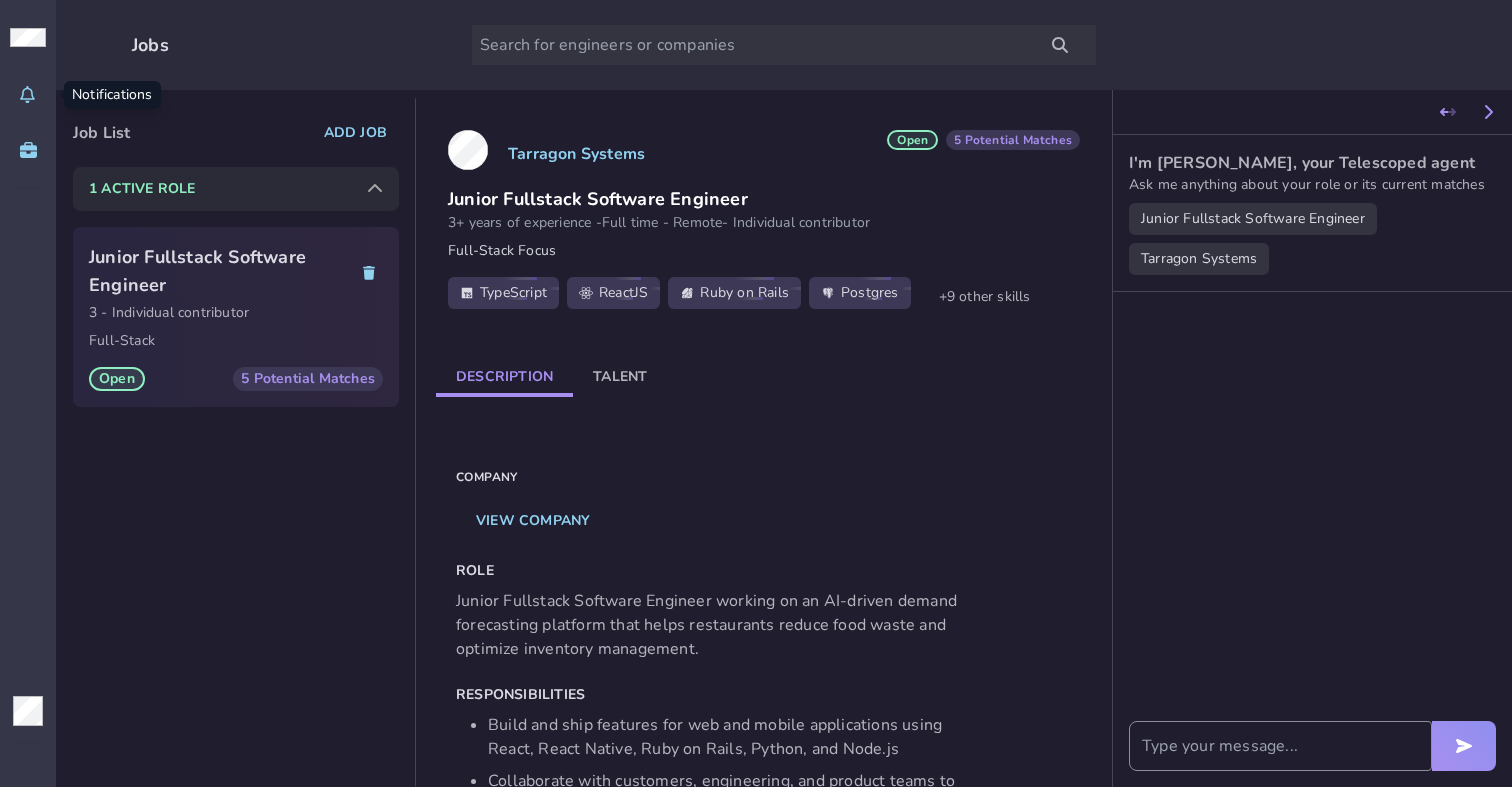 click at bounding box center (28, 95) 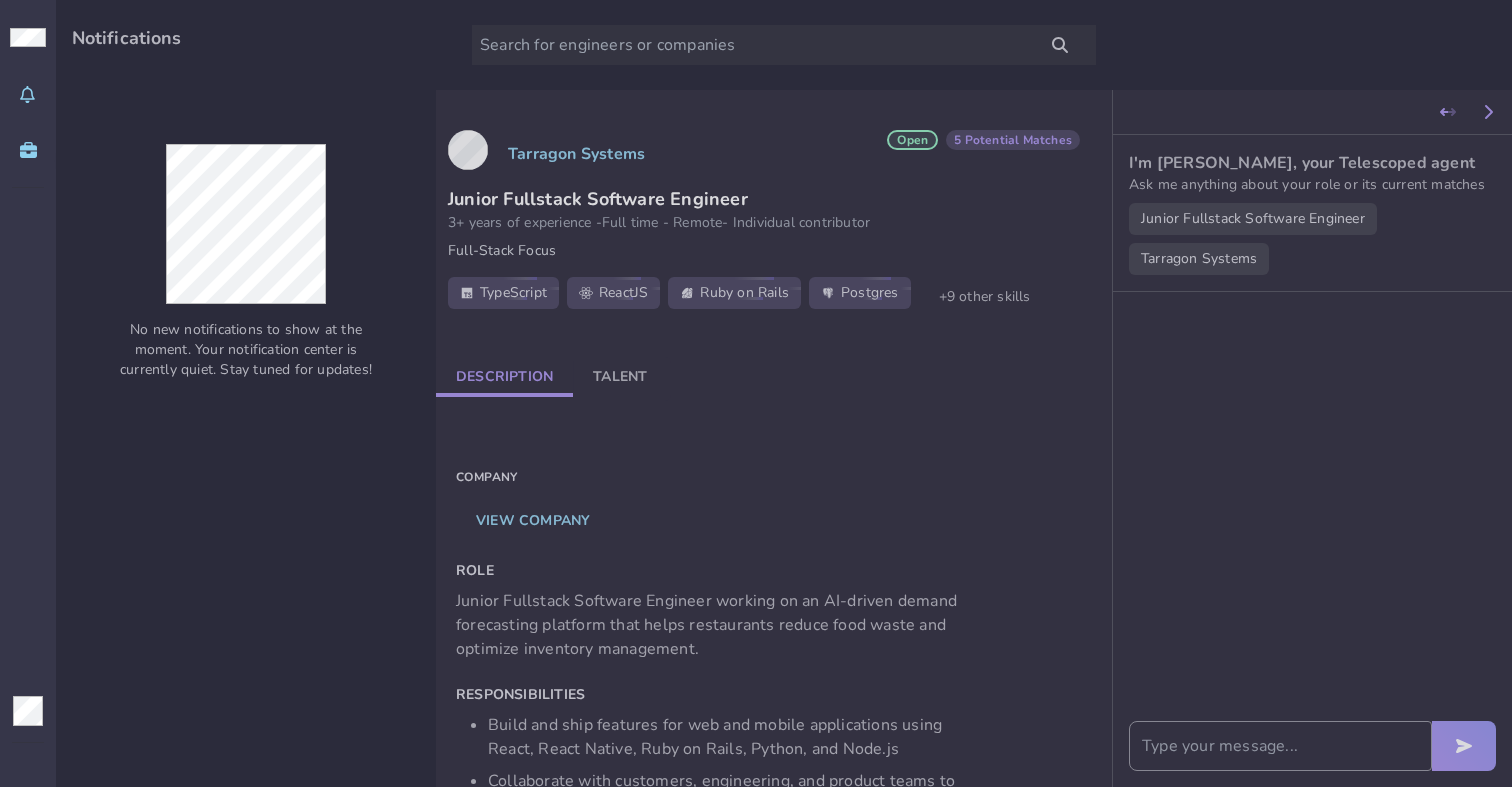 click 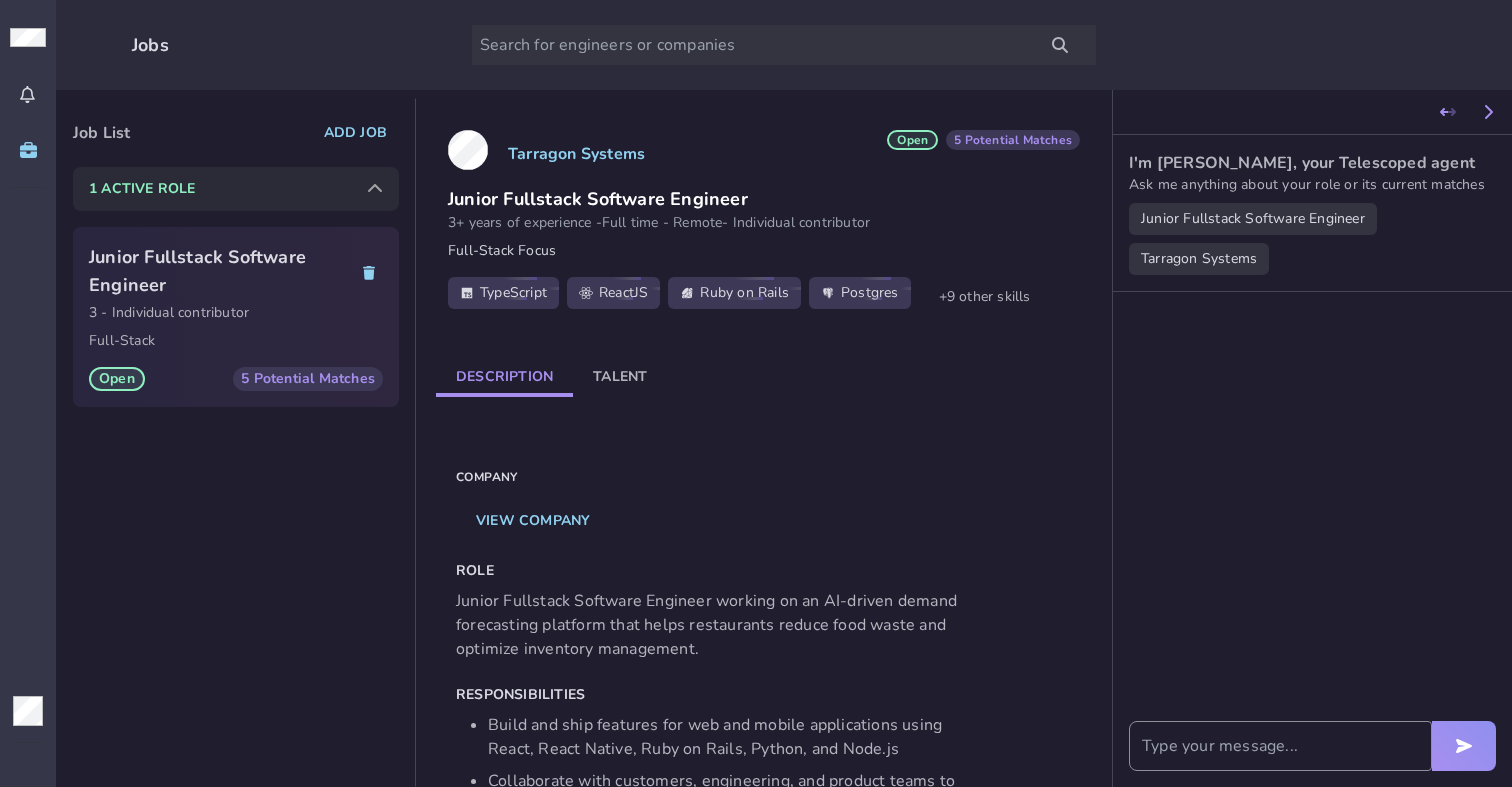 click on "Junior Fullstack Software Engineer" at bounding box center [222, 271] 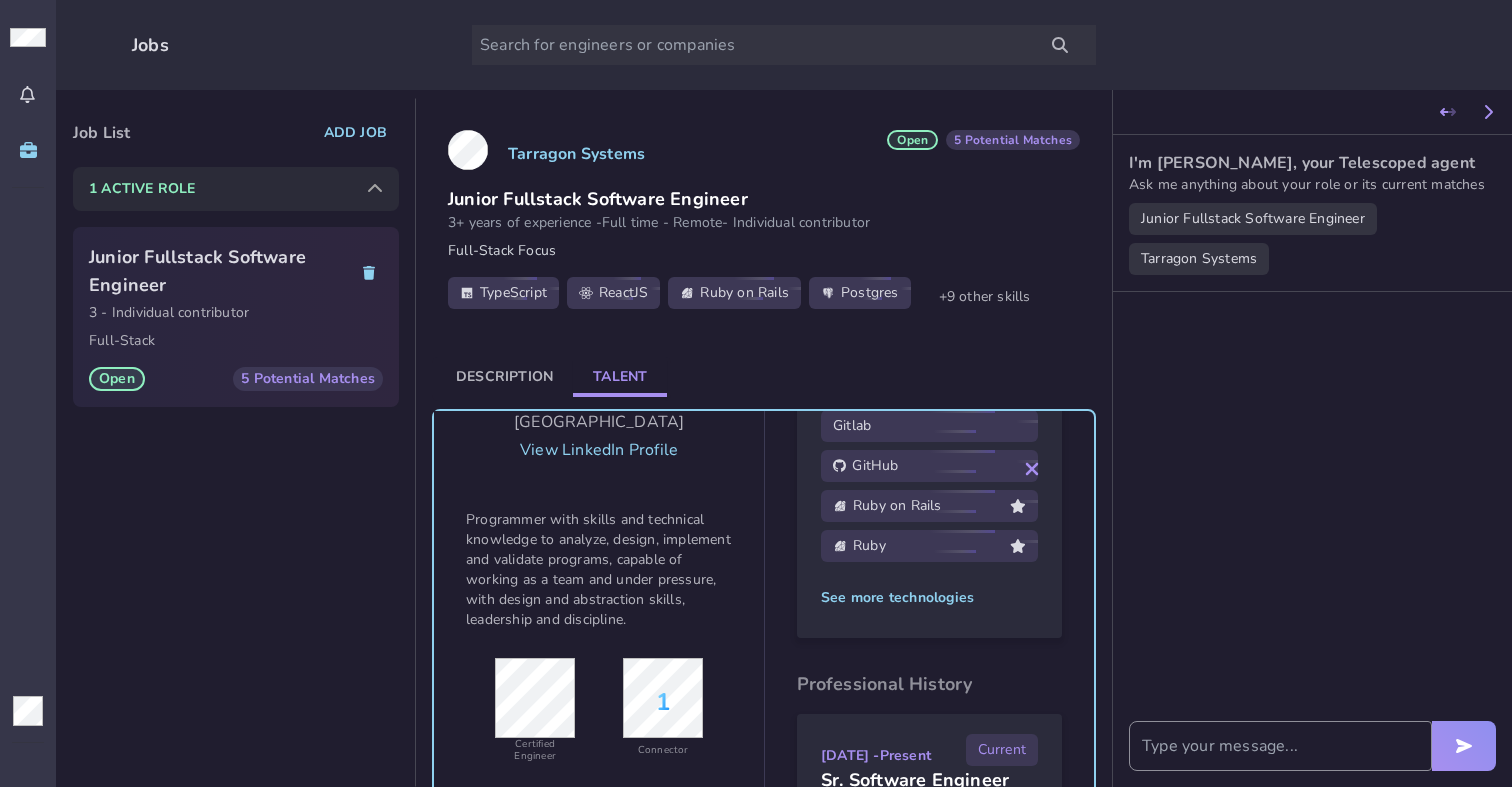 type 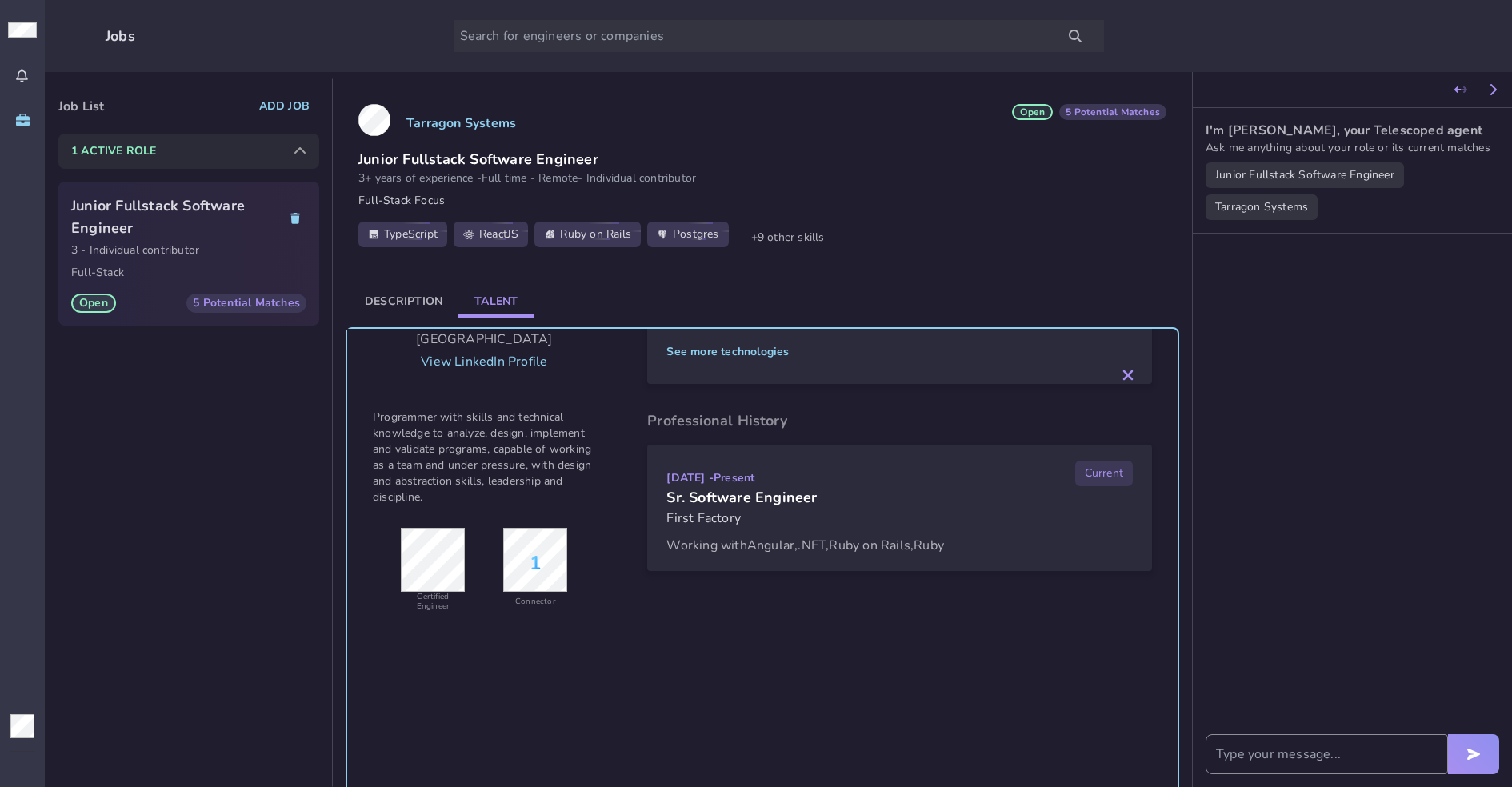 scroll, scrollTop: 0, scrollLeft: 0, axis: both 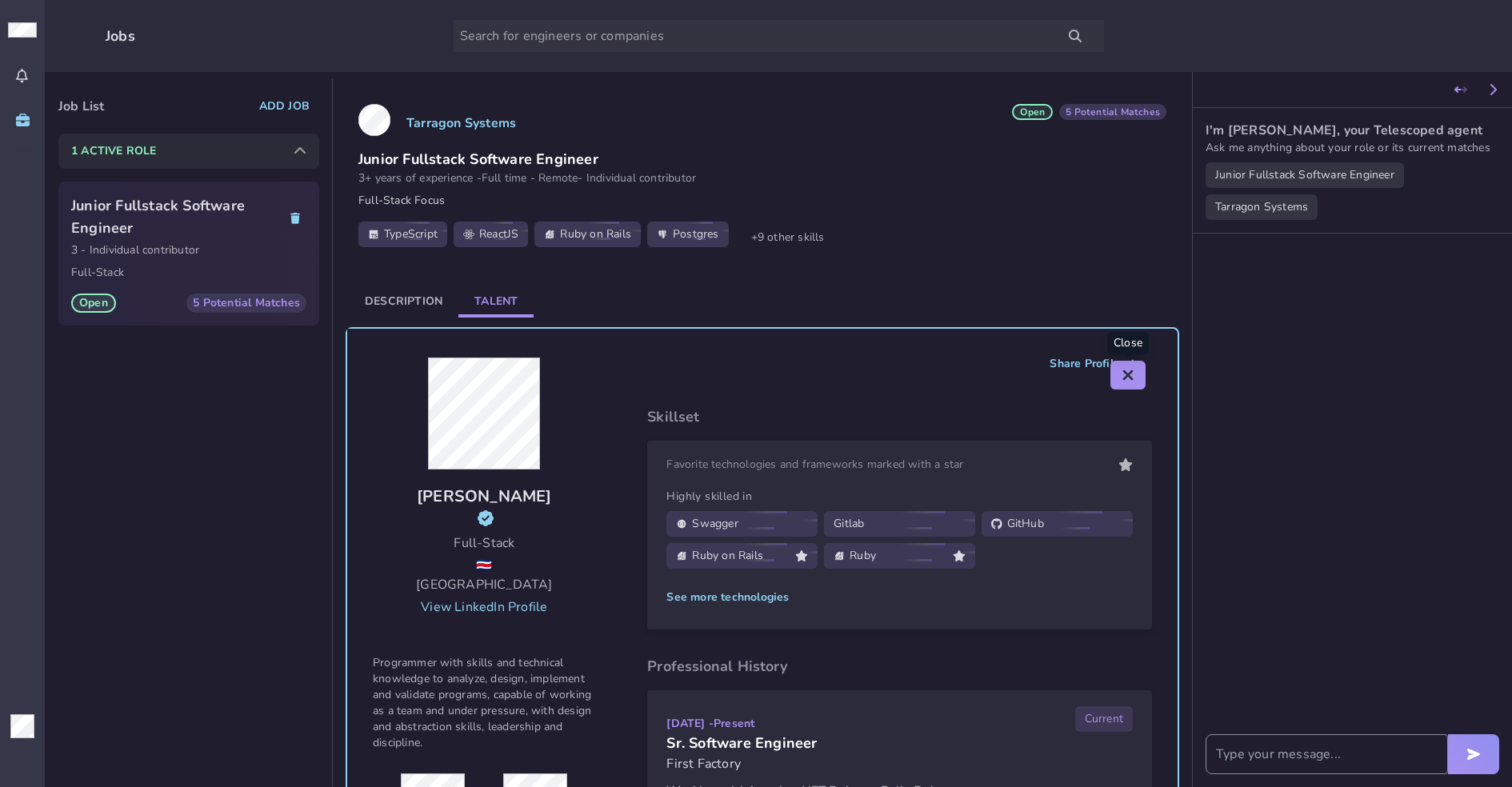 click 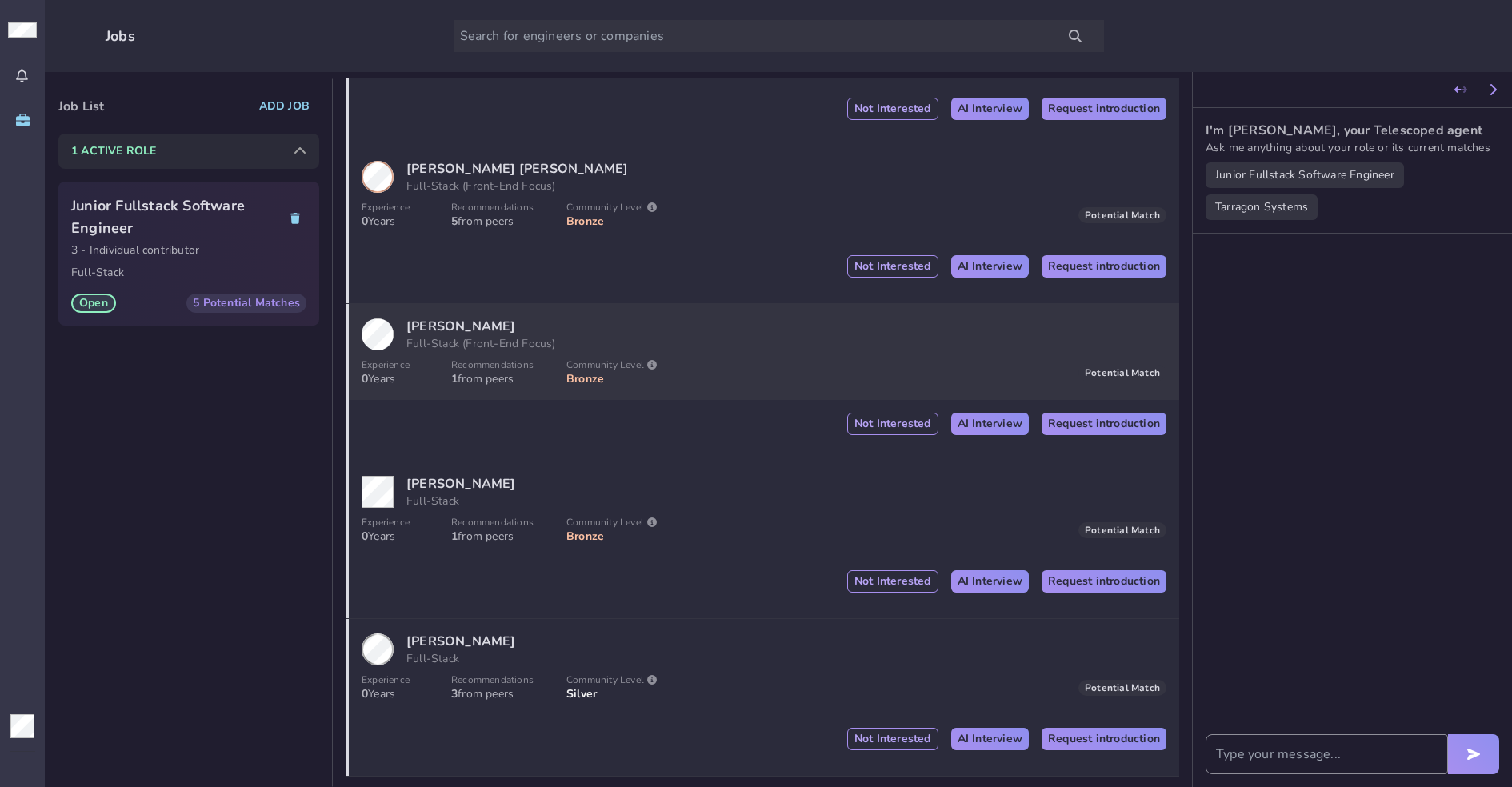scroll, scrollTop: 397, scrollLeft: 0, axis: vertical 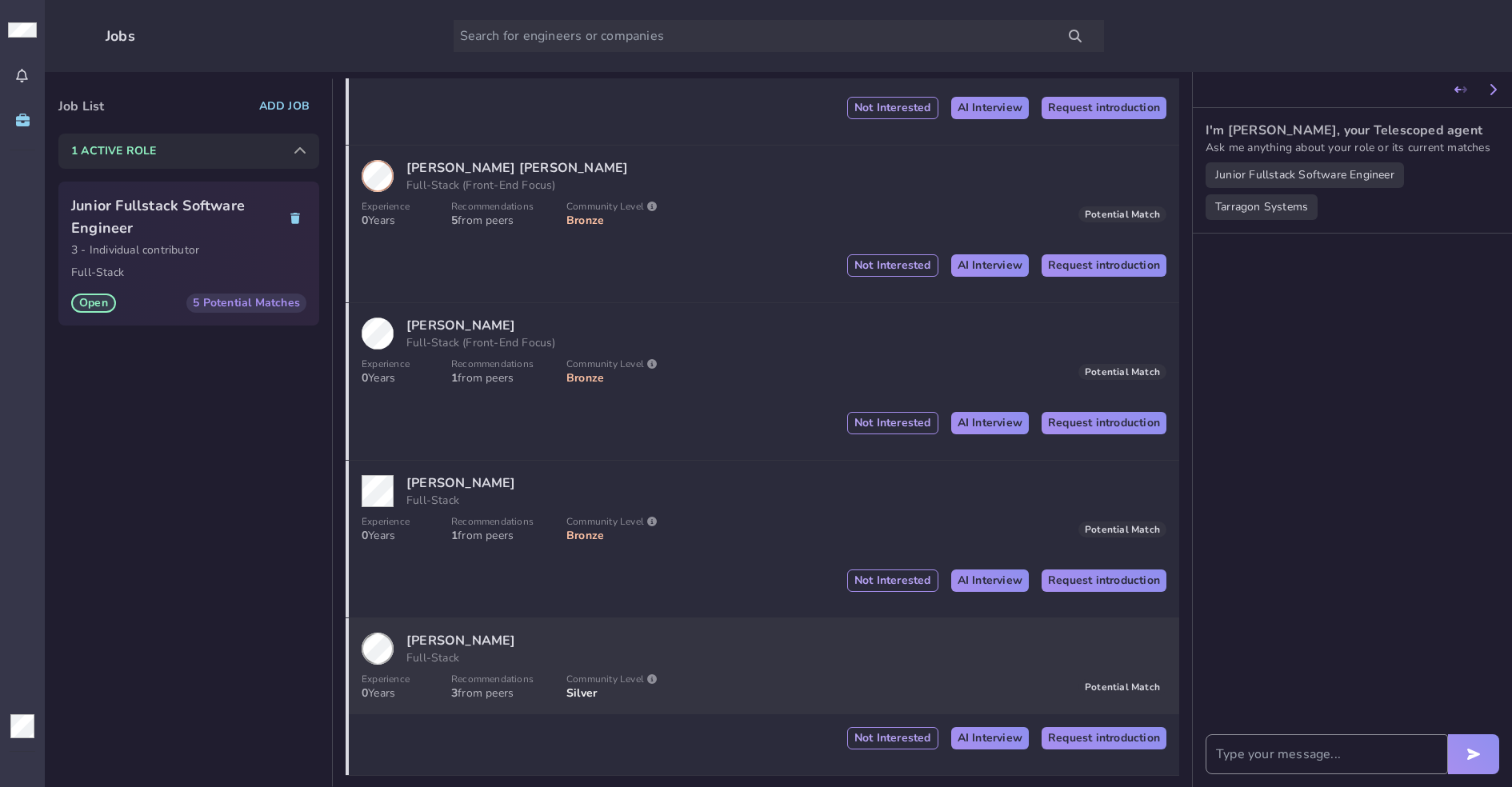 click on "[PERSON_NAME]" at bounding box center [461, 641] 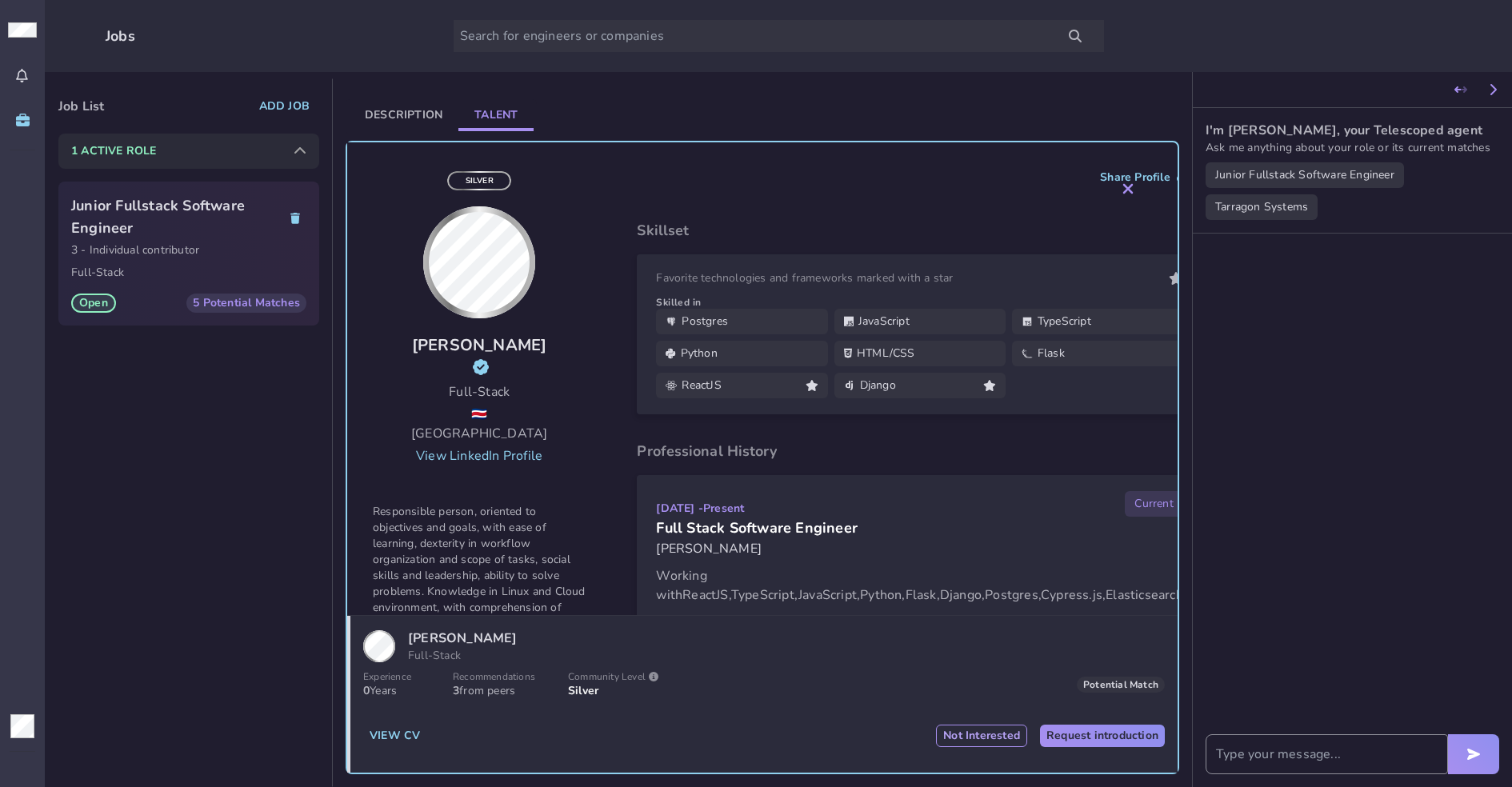 scroll, scrollTop: 246, scrollLeft: 0, axis: vertical 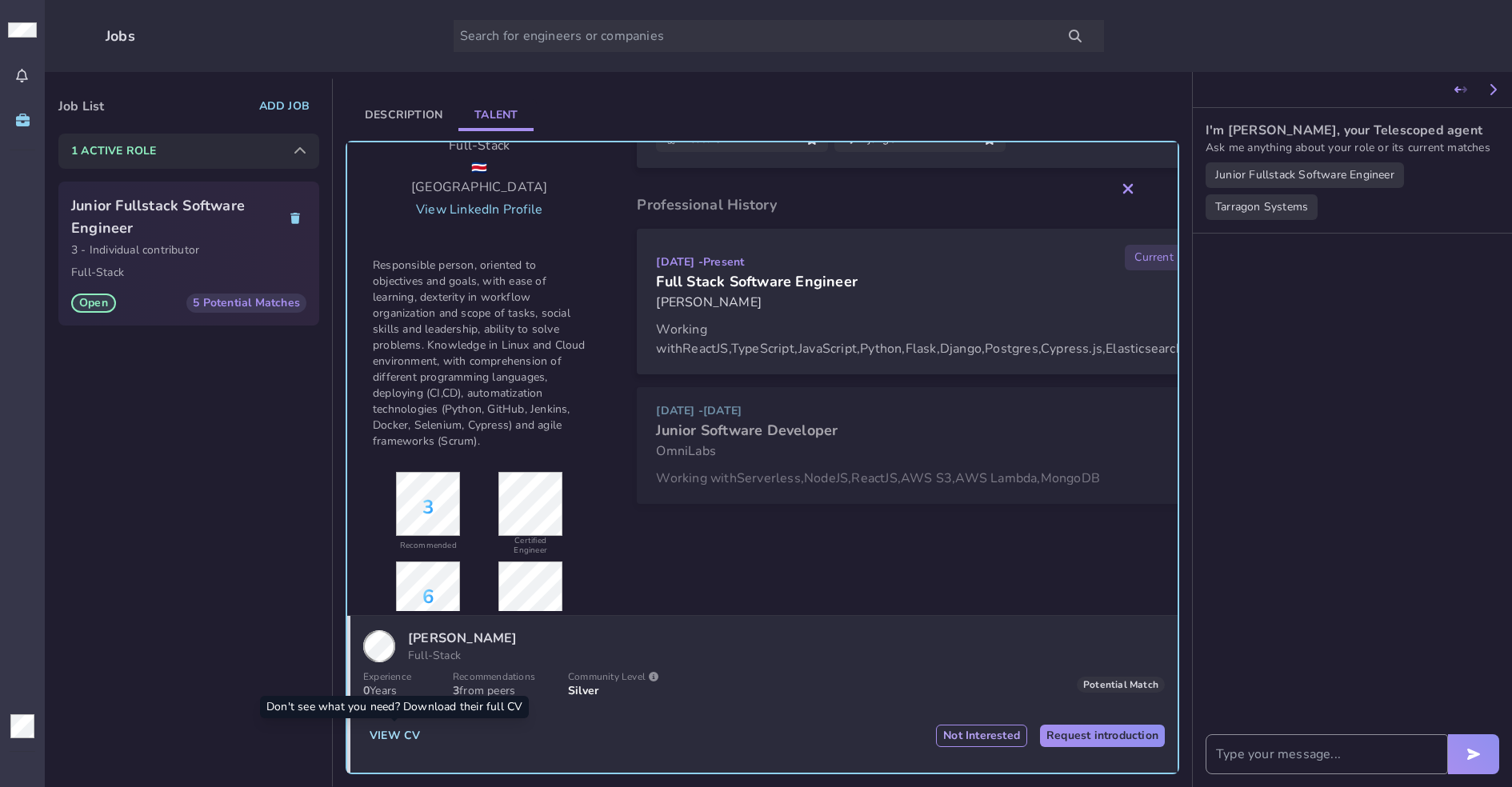 click on "View CV" at bounding box center (394, 736) 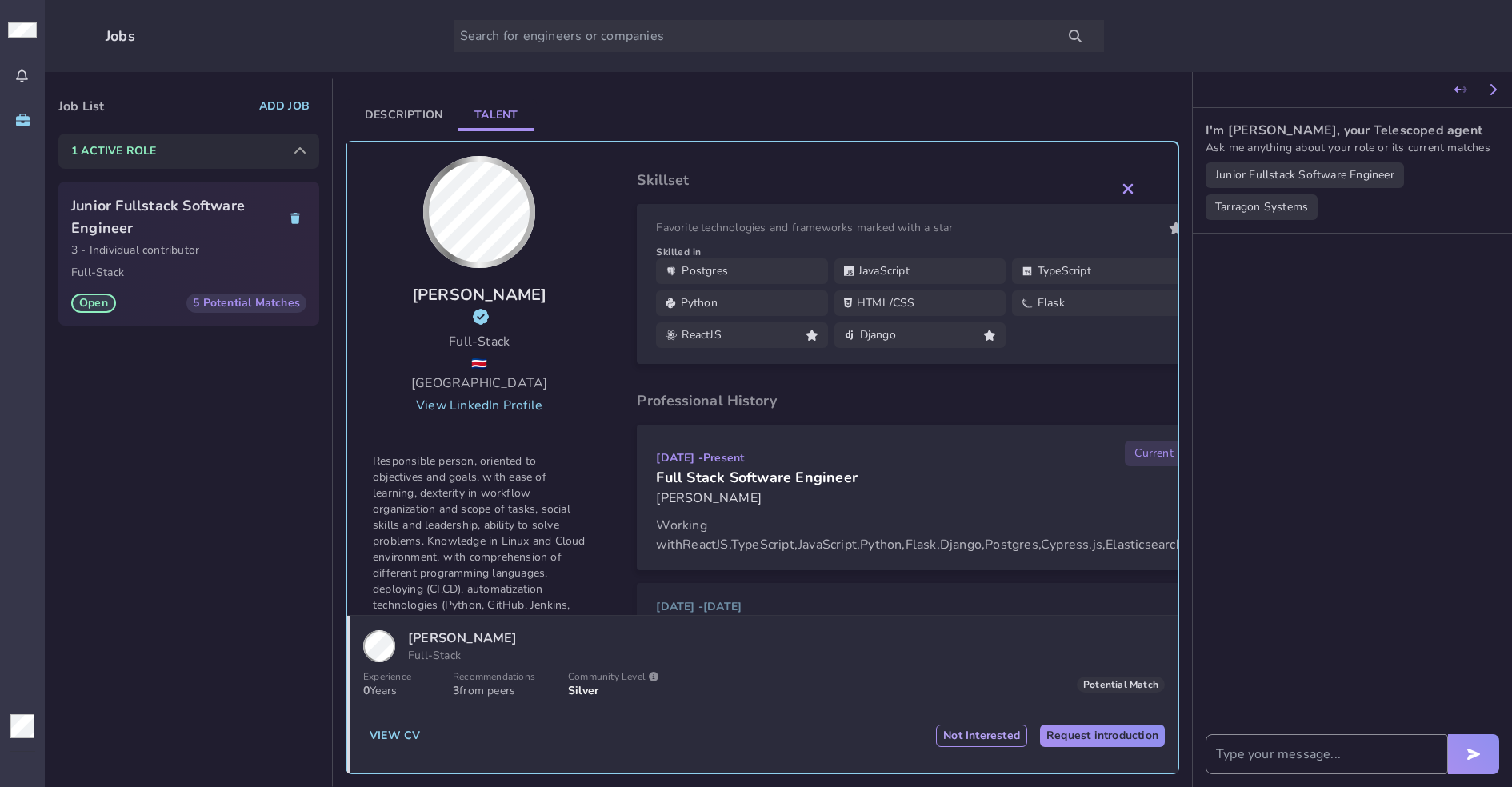 scroll, scrollTop: 0, scrollLeft: 0, axis: both 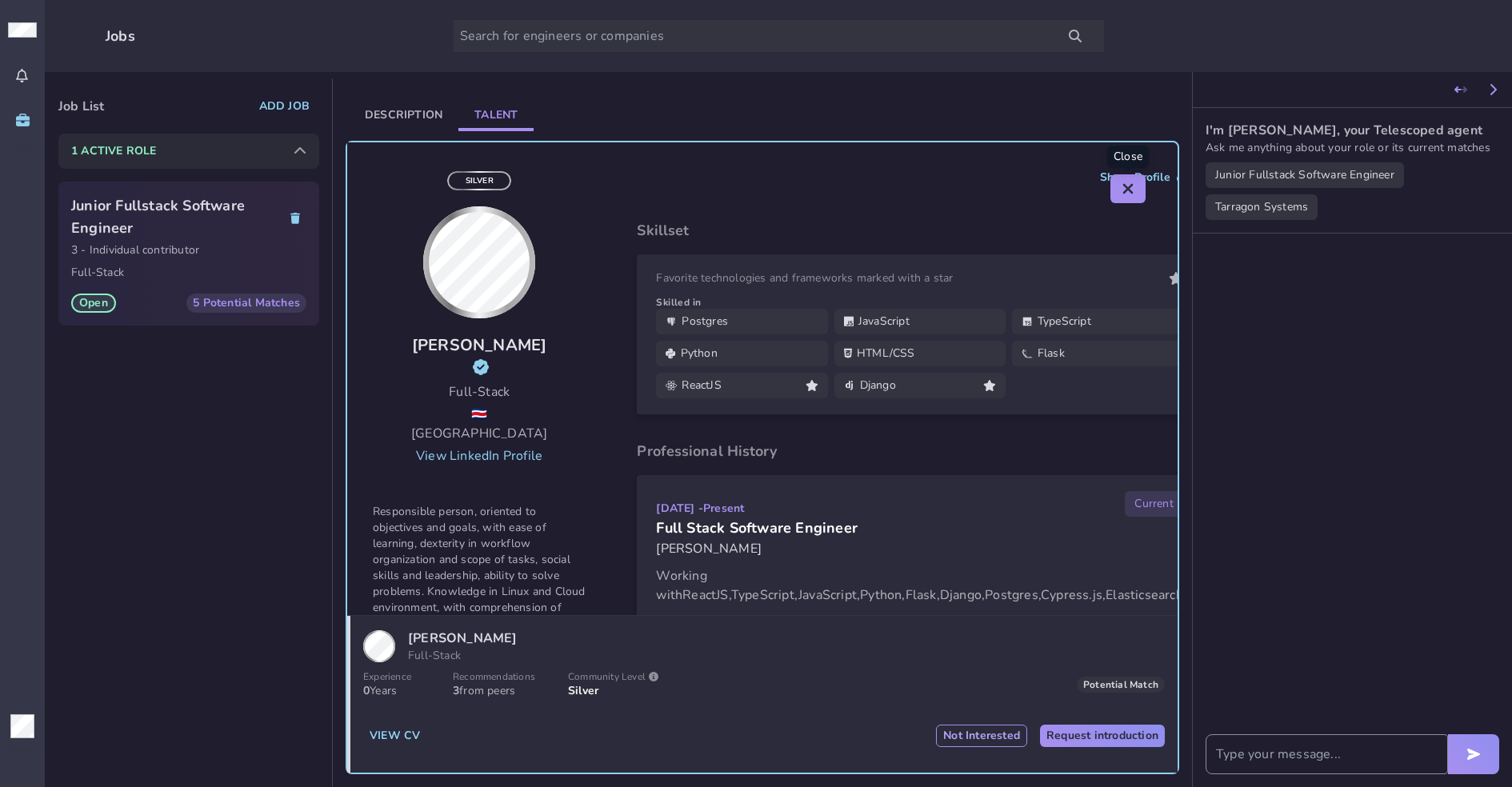 click 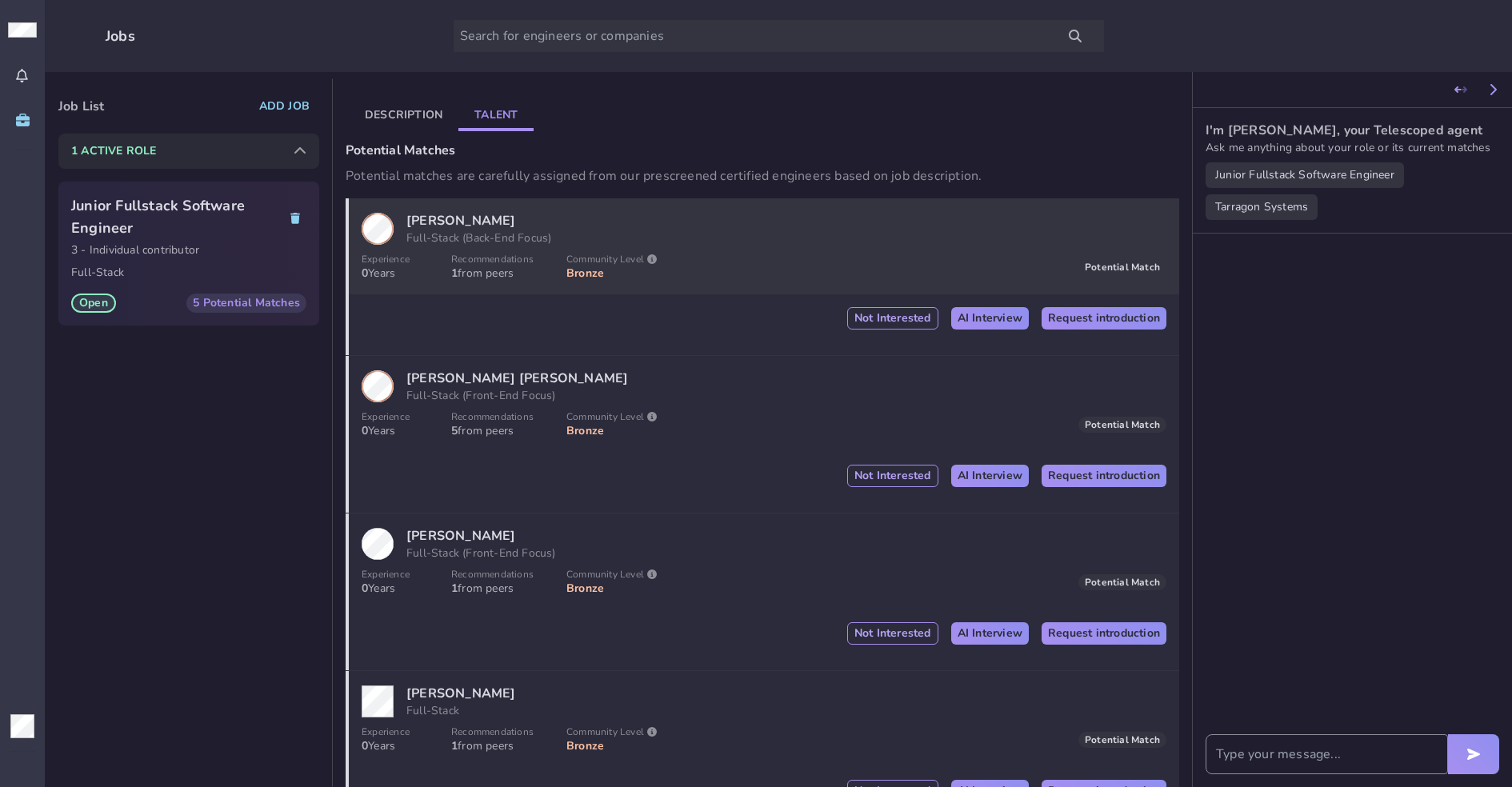 scroll, scrollTop: 397, scrollLeft: 0, axis: vertical 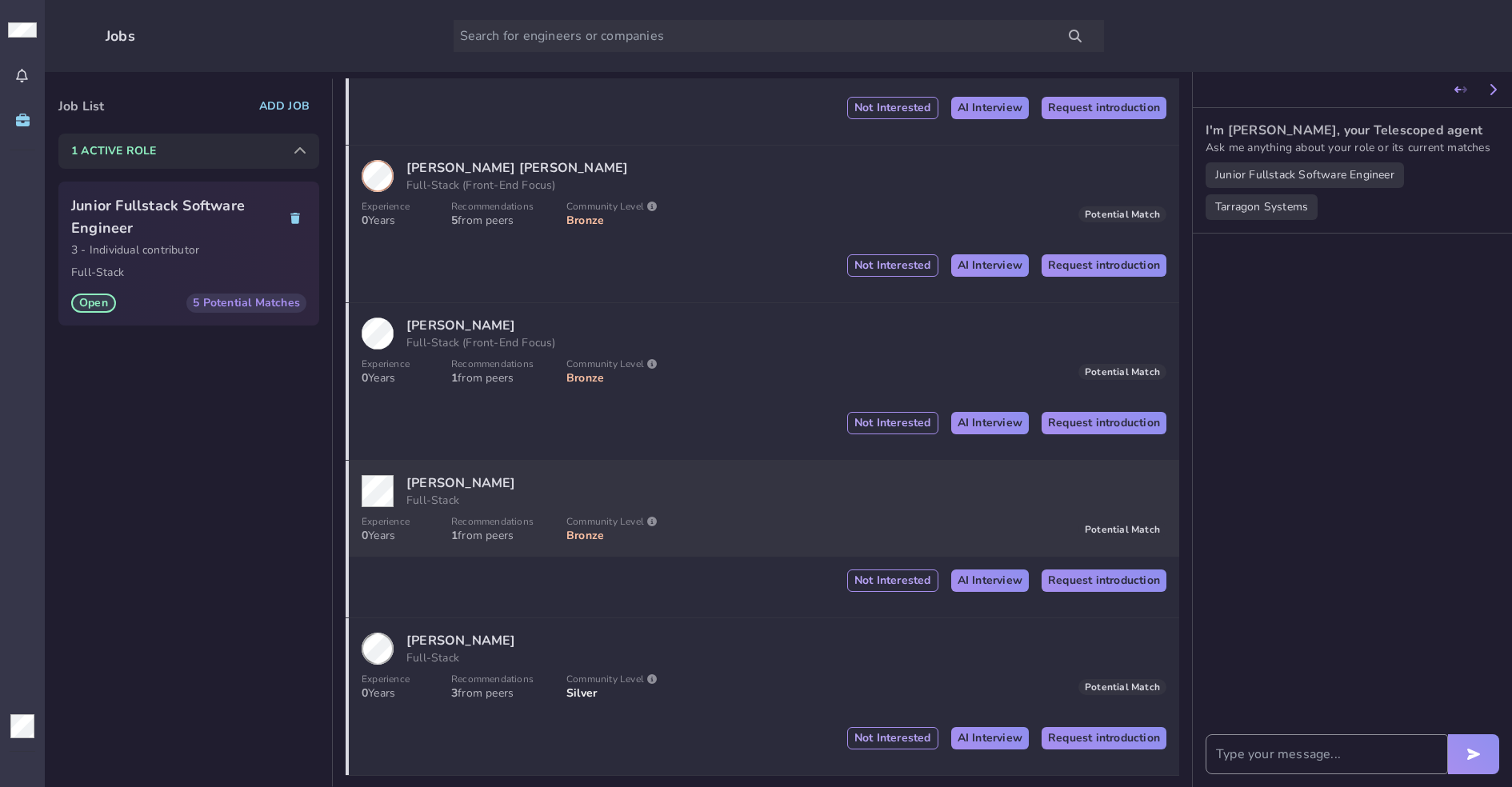 click on "[PERSON_NAME] Full-Stack" at bounding box center (764, 491) 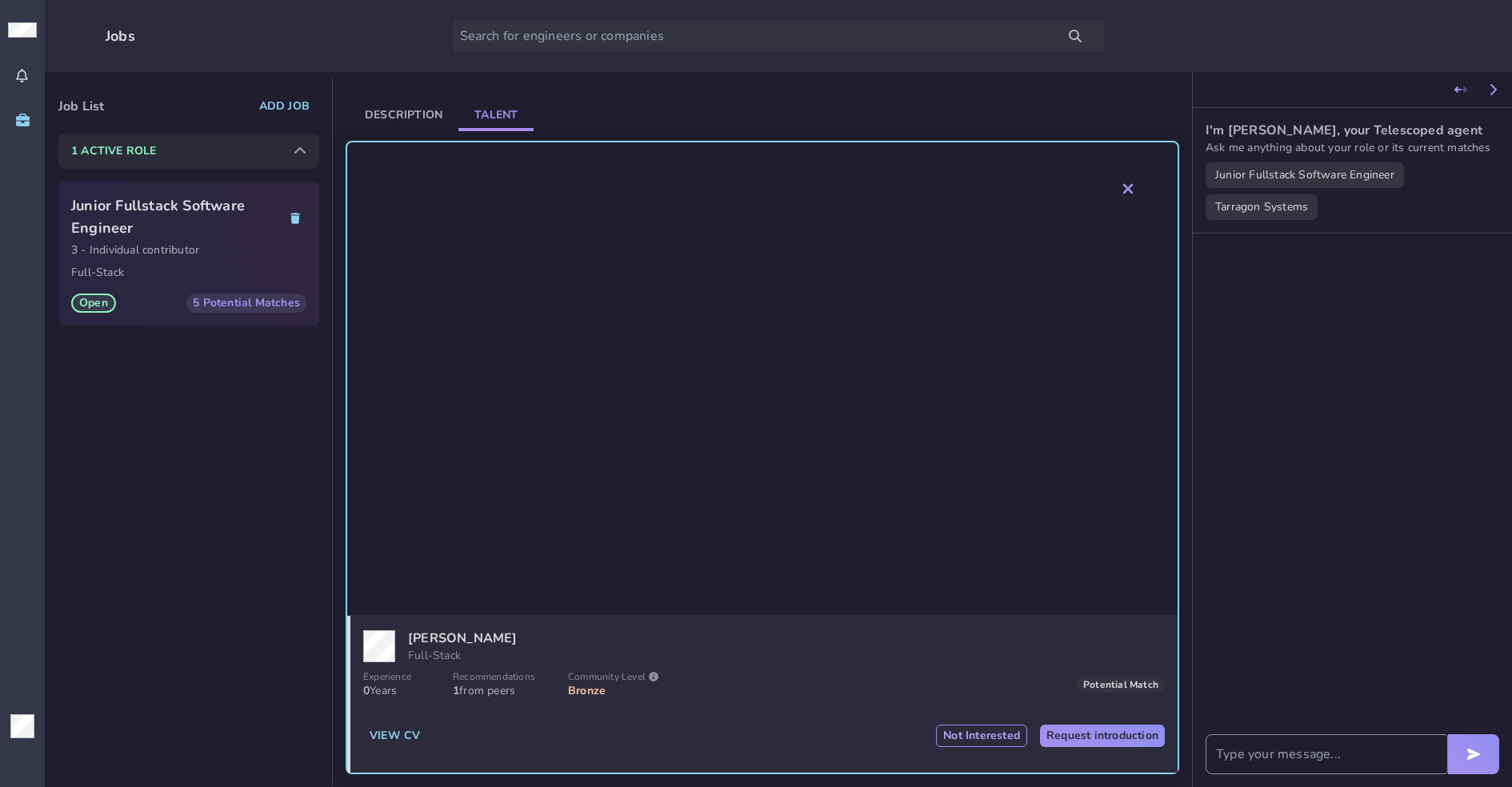 scroll, scrollTop: 186, scrollLeft: 0, axis: vertical 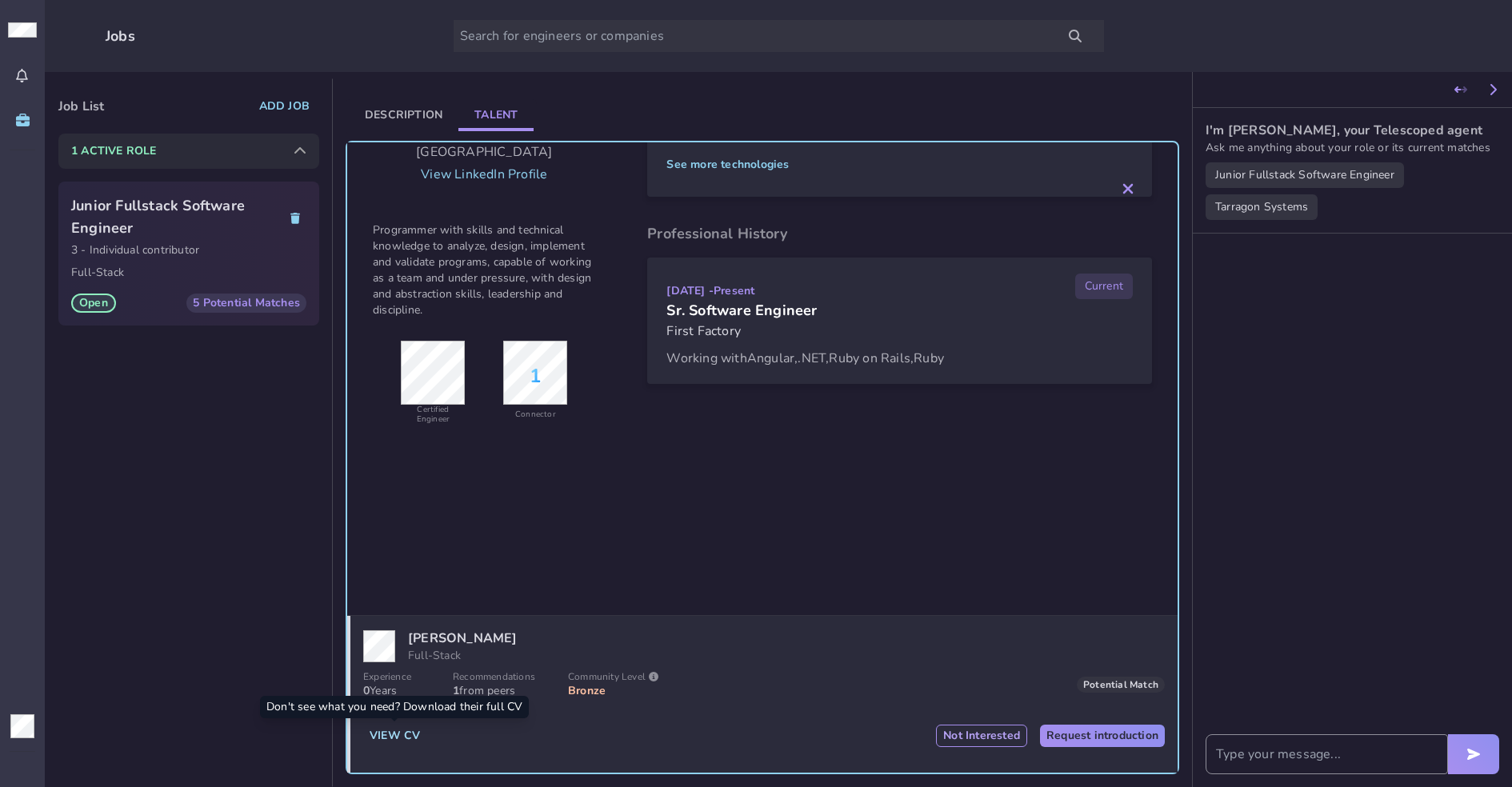 click on "View CV" at bounding box center [394, 736] 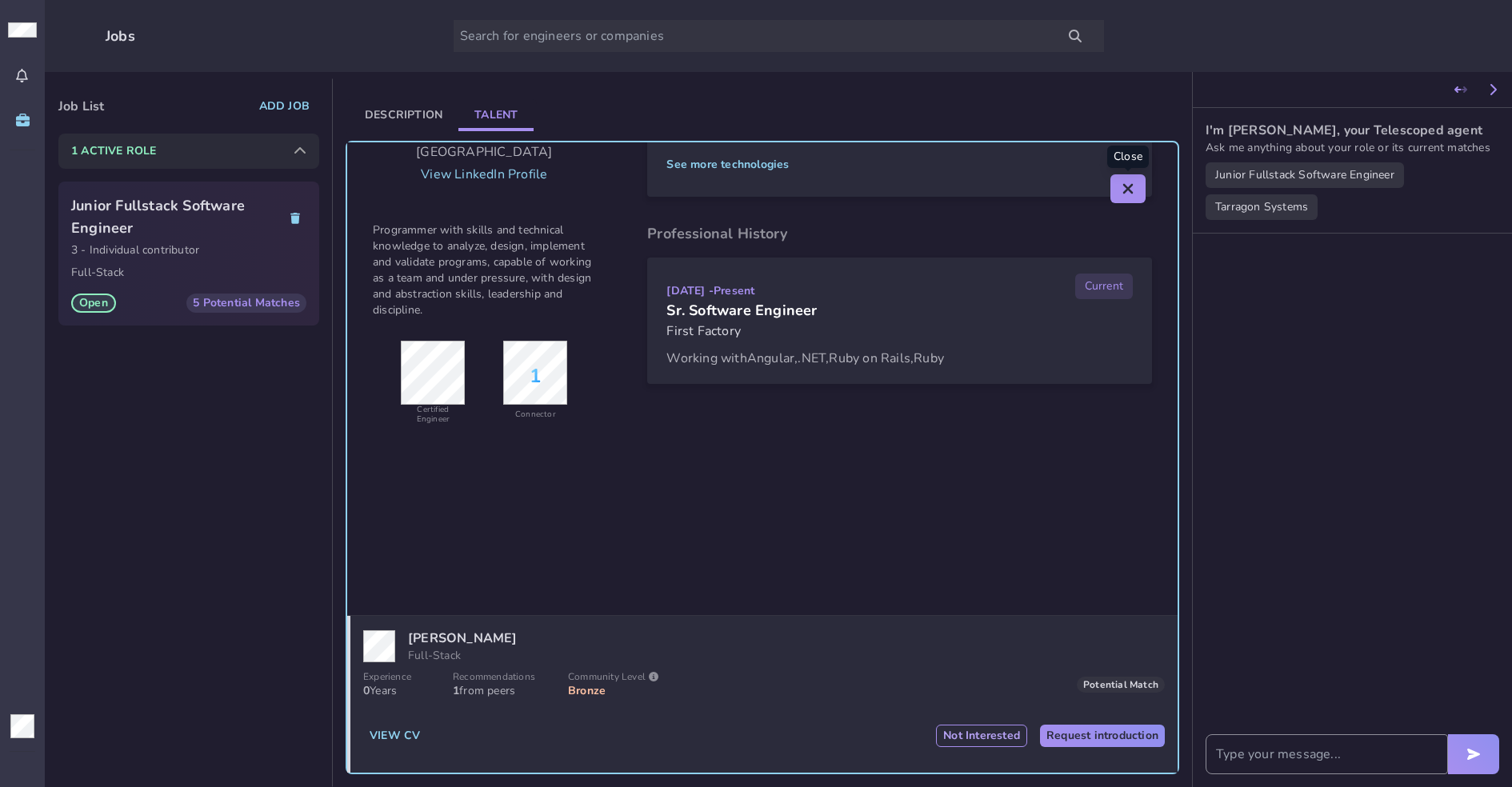 click 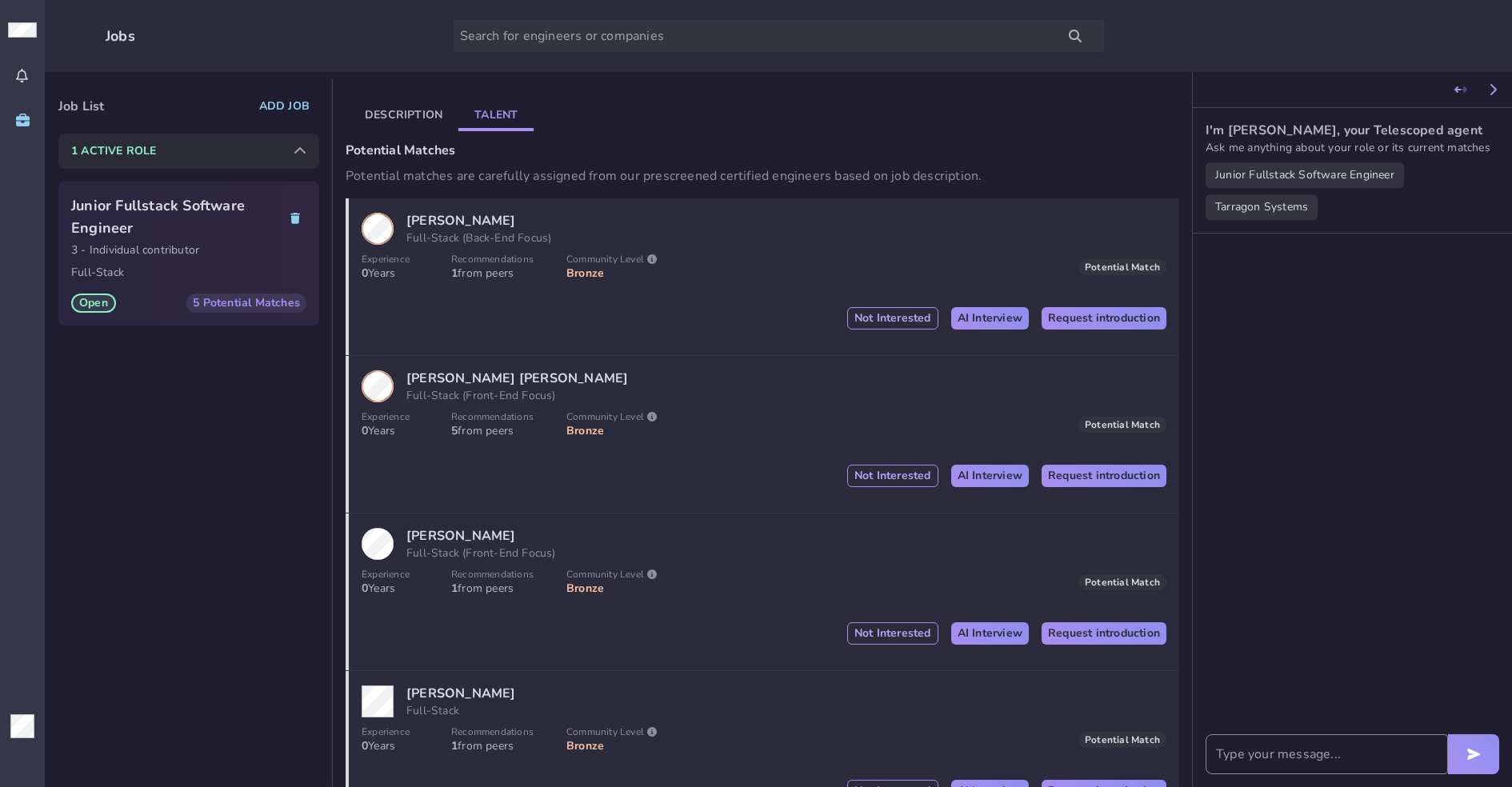 scroll, scrollTop: 146, scrollLeft: 0, axis: vertical 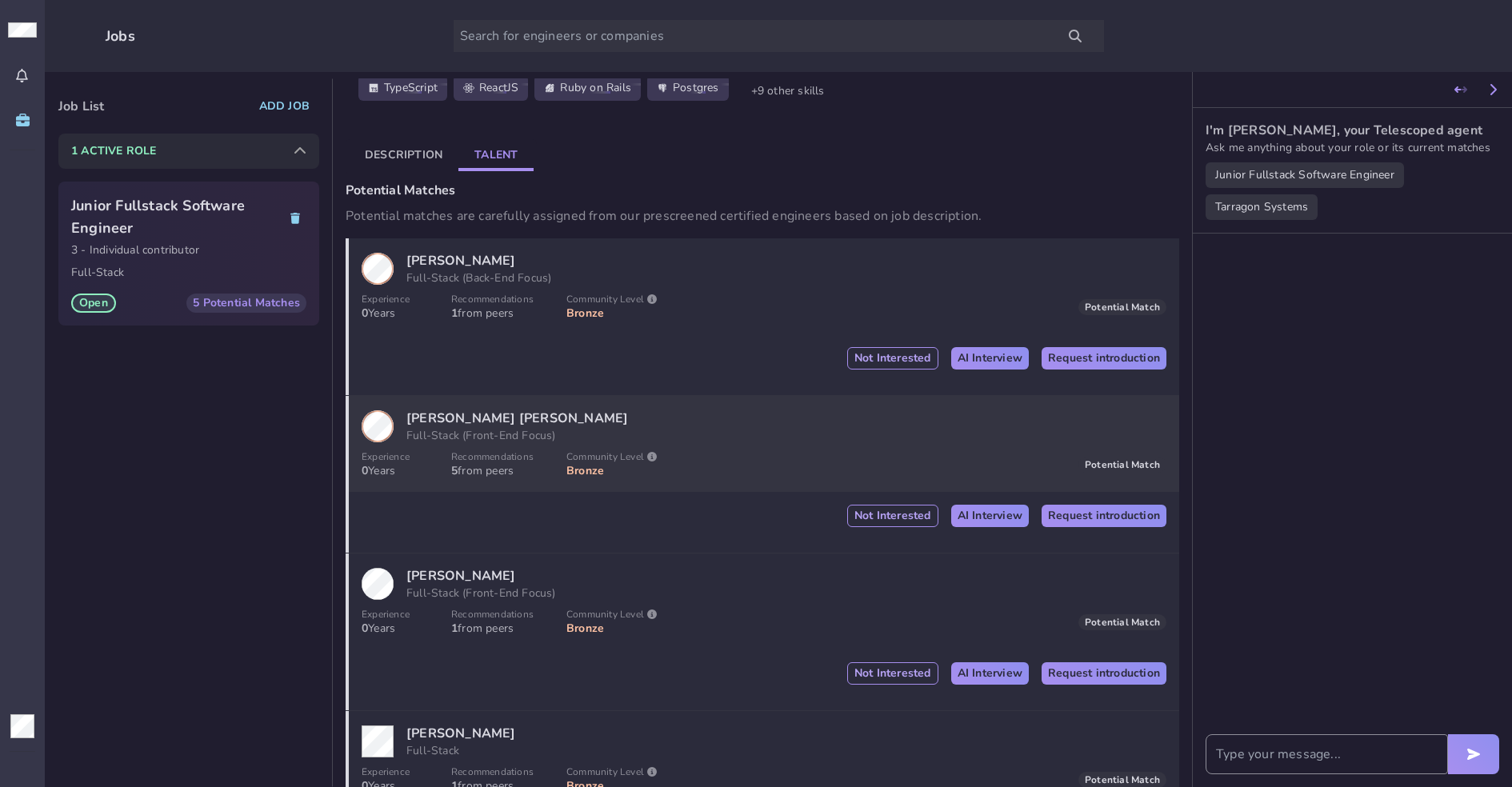 click on "[PERSON_NAME] [PERSON_NAME] Full-Stack (Front-End Focus)" at bounding box center (764, 426) 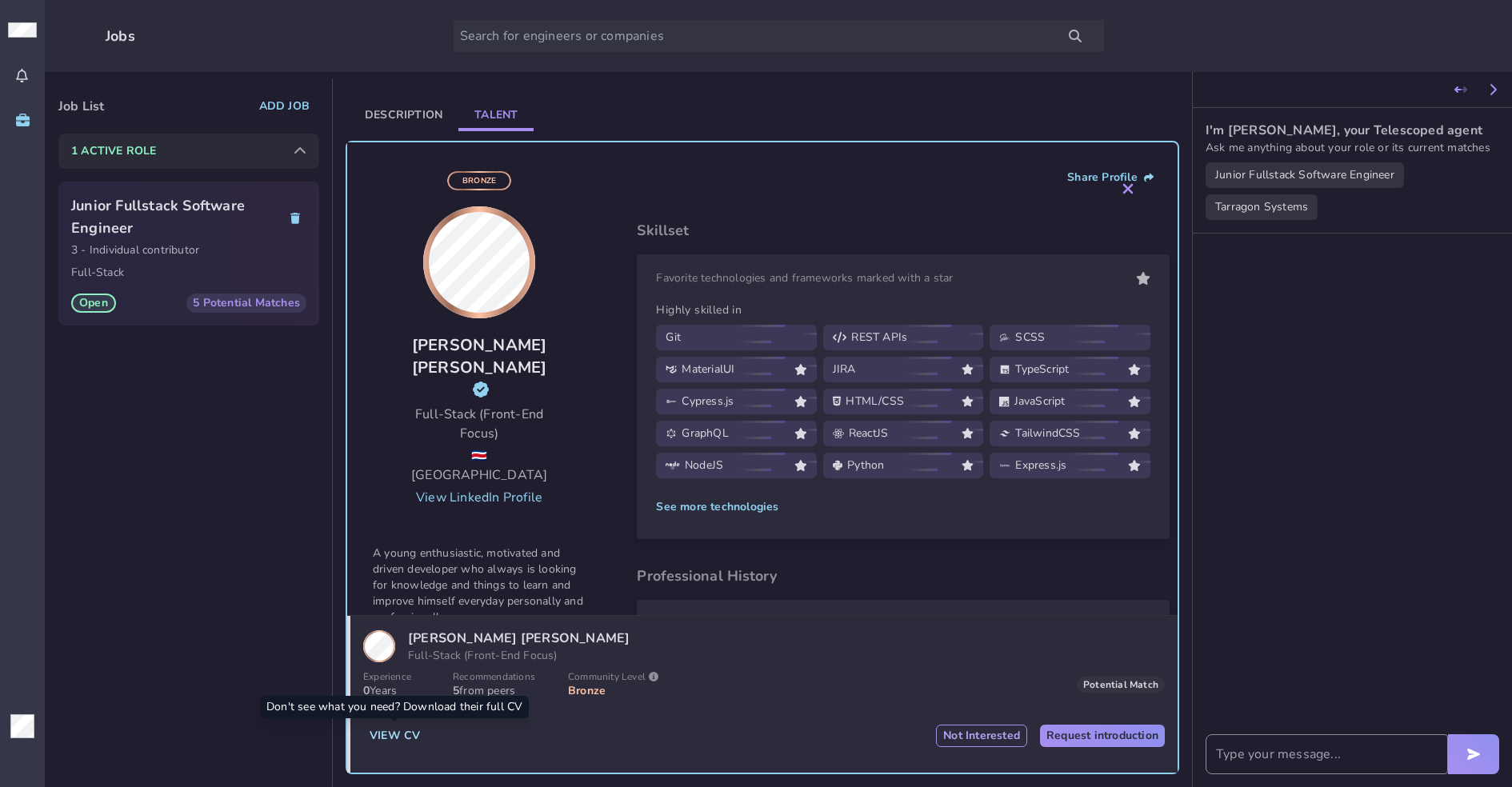 click on "View CV" at bounding box center [394, 736] 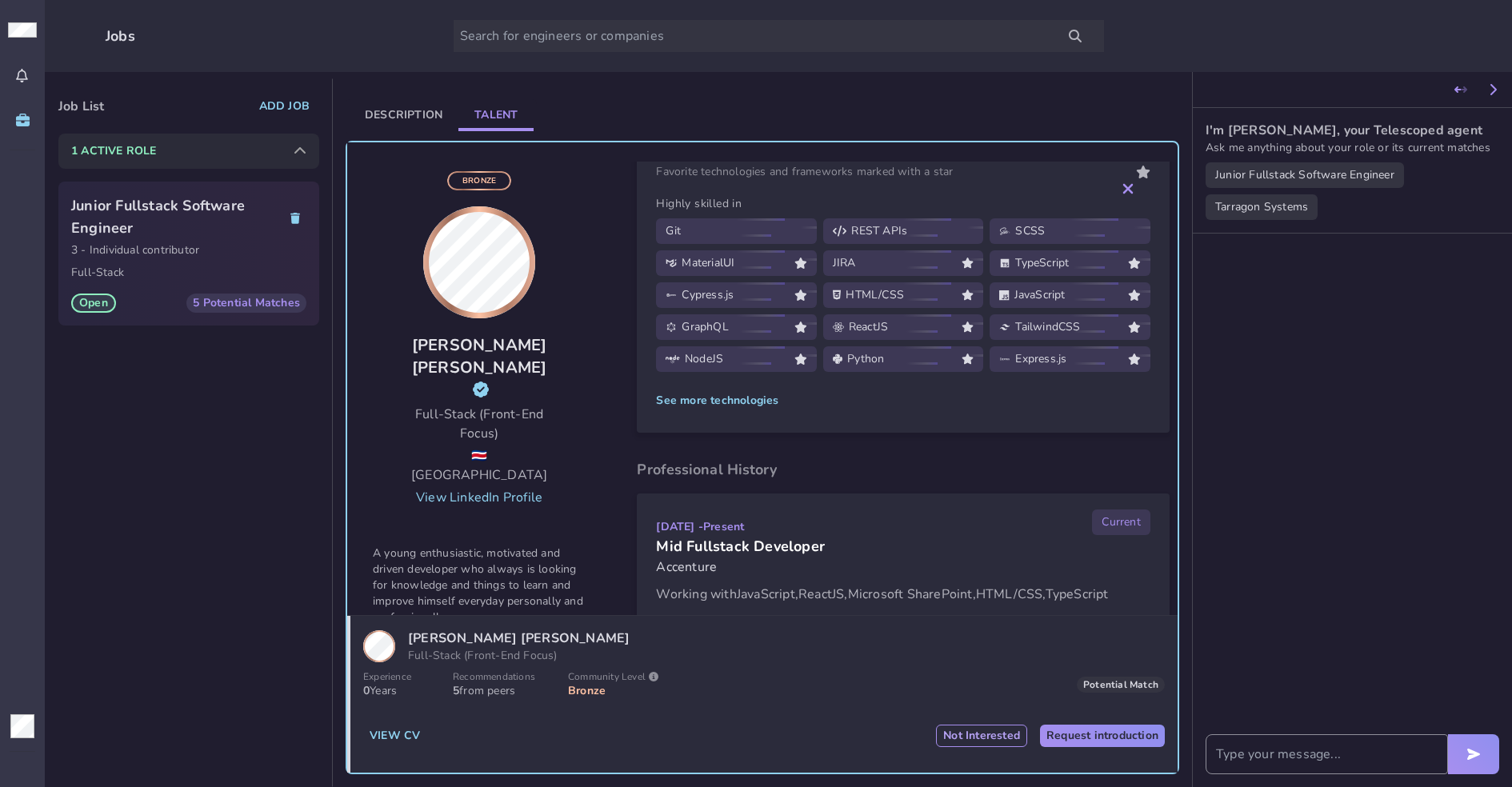 scroll, scrollTop: 117, scrollLeft: 0, axis: vertical 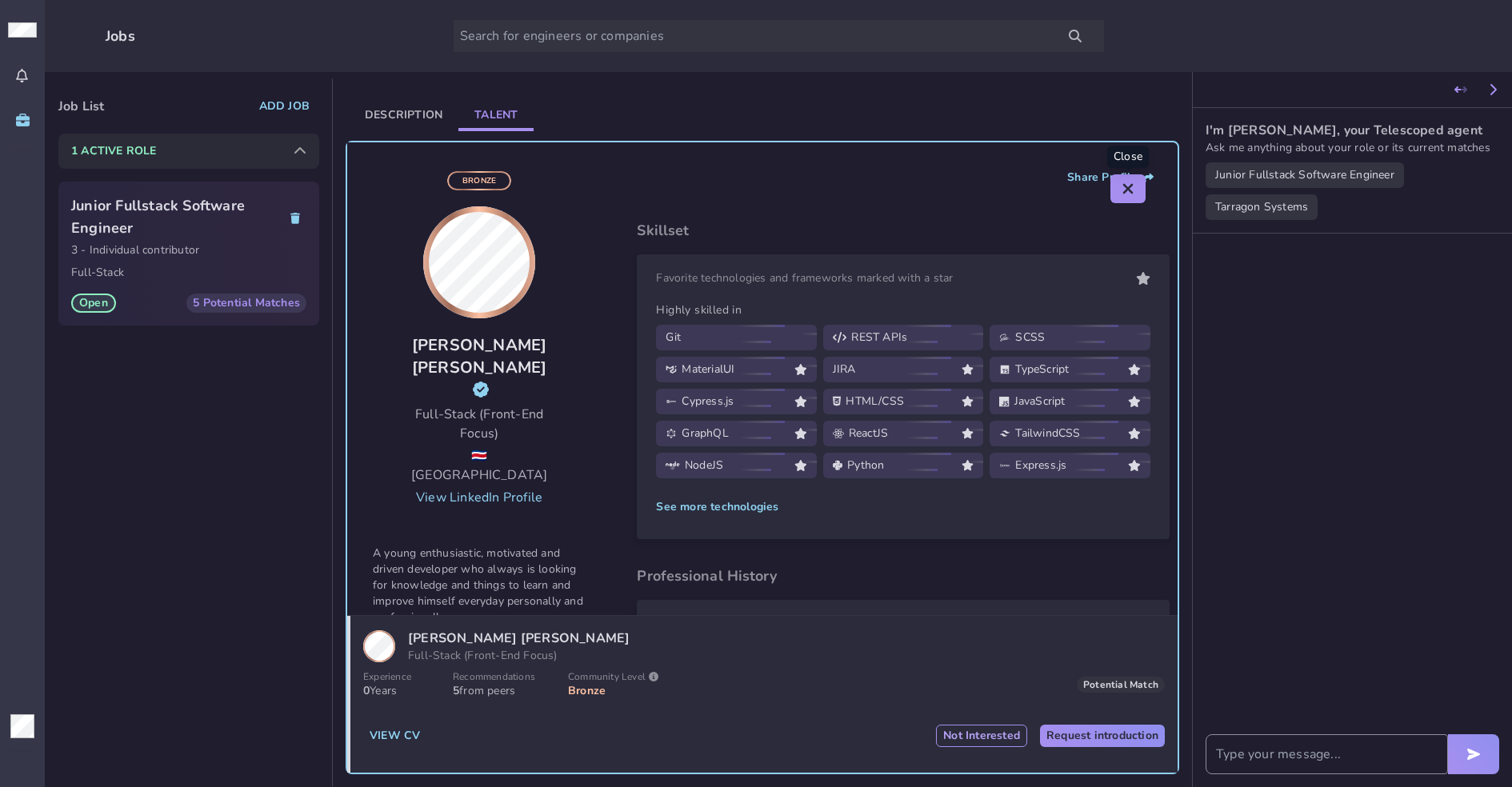 click 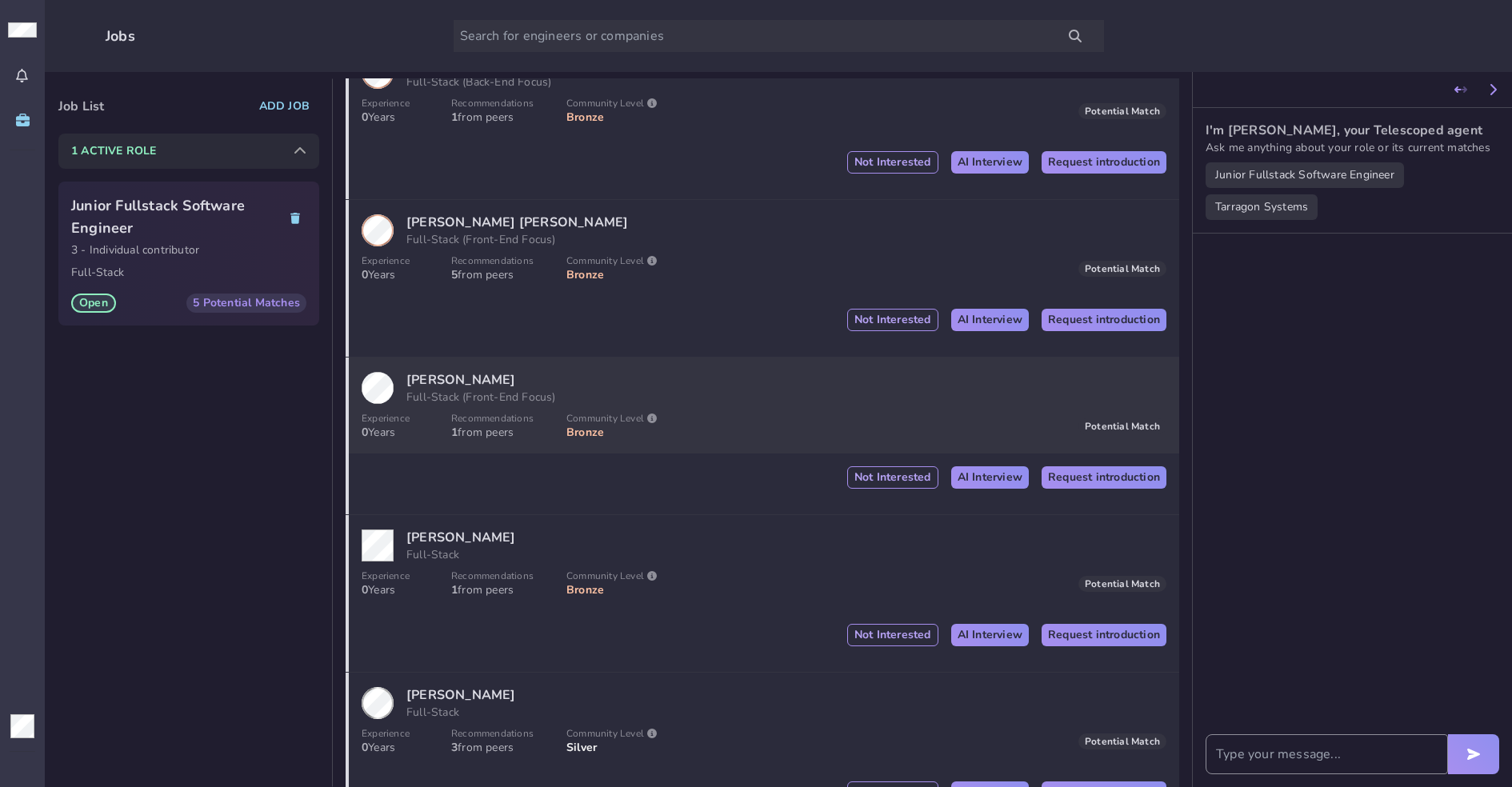 scroll, scrollTop: 397, scrollLeft: 0, axis: vertical 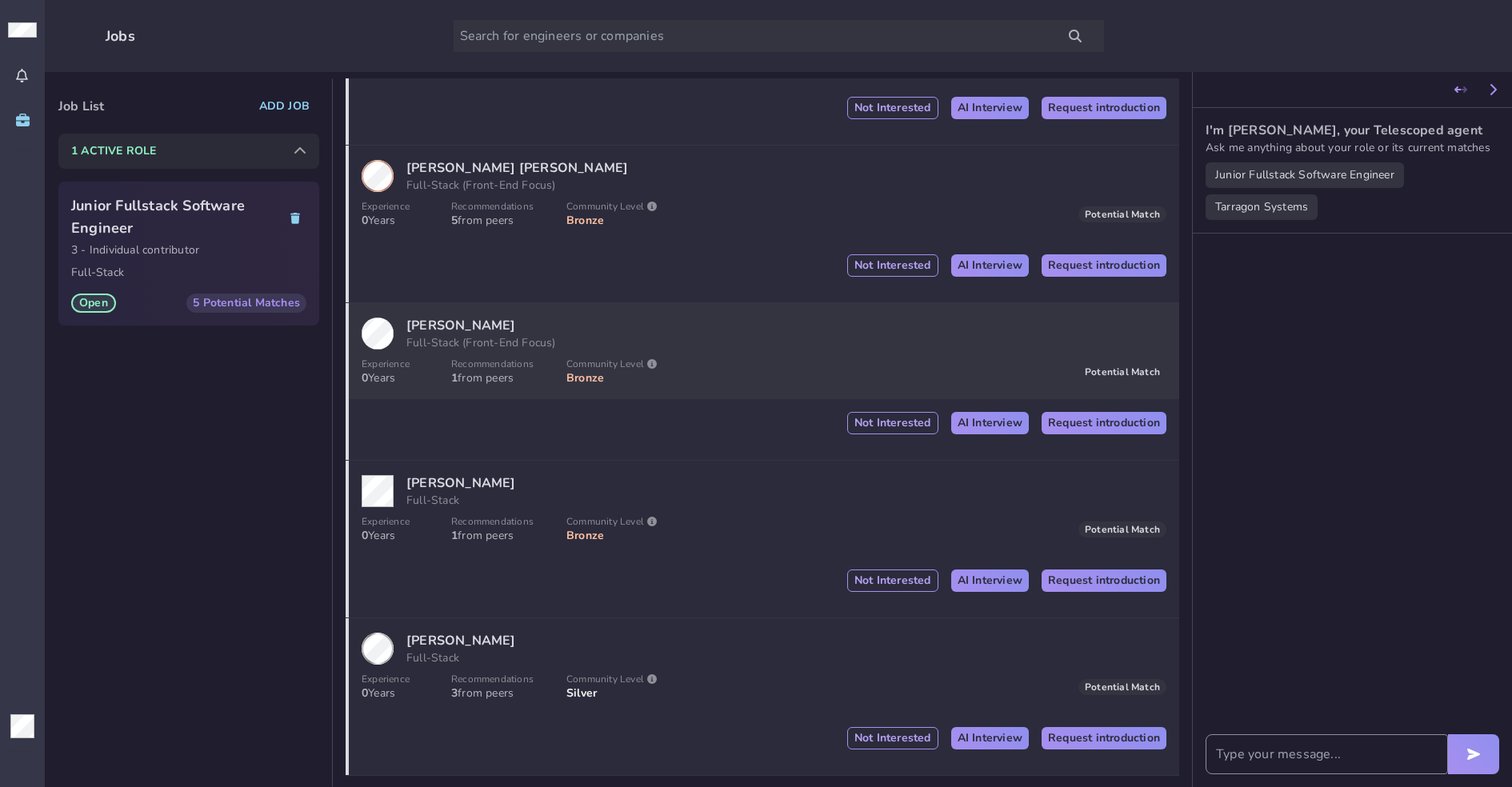 click on "[PERSON_NAME] Full-Stack (Front-End Focus)" at bounding box center [764, 334] 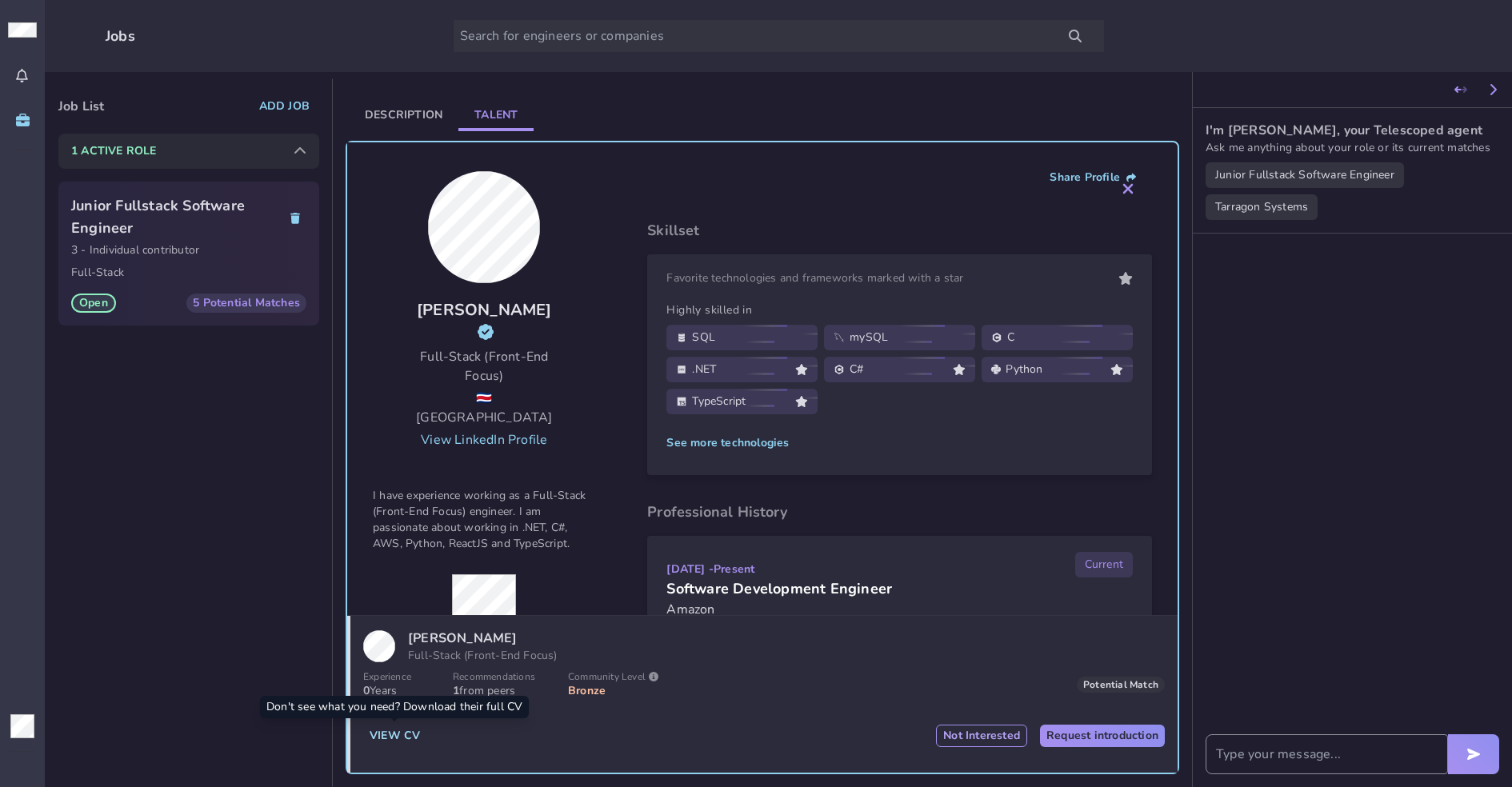 click on "View CV" at bounding box center (394, 736) 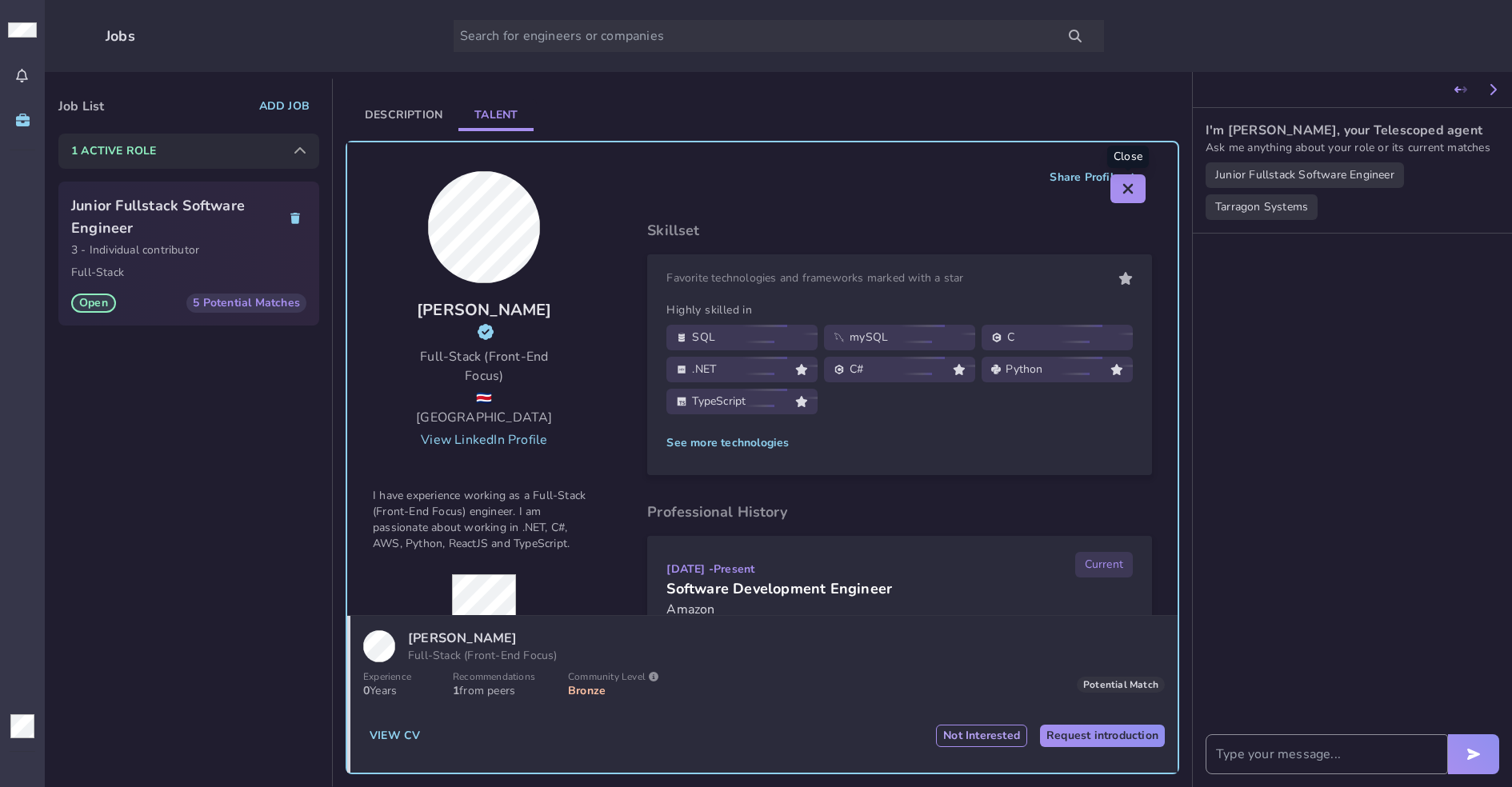 click at bounding box center (1128, 189) 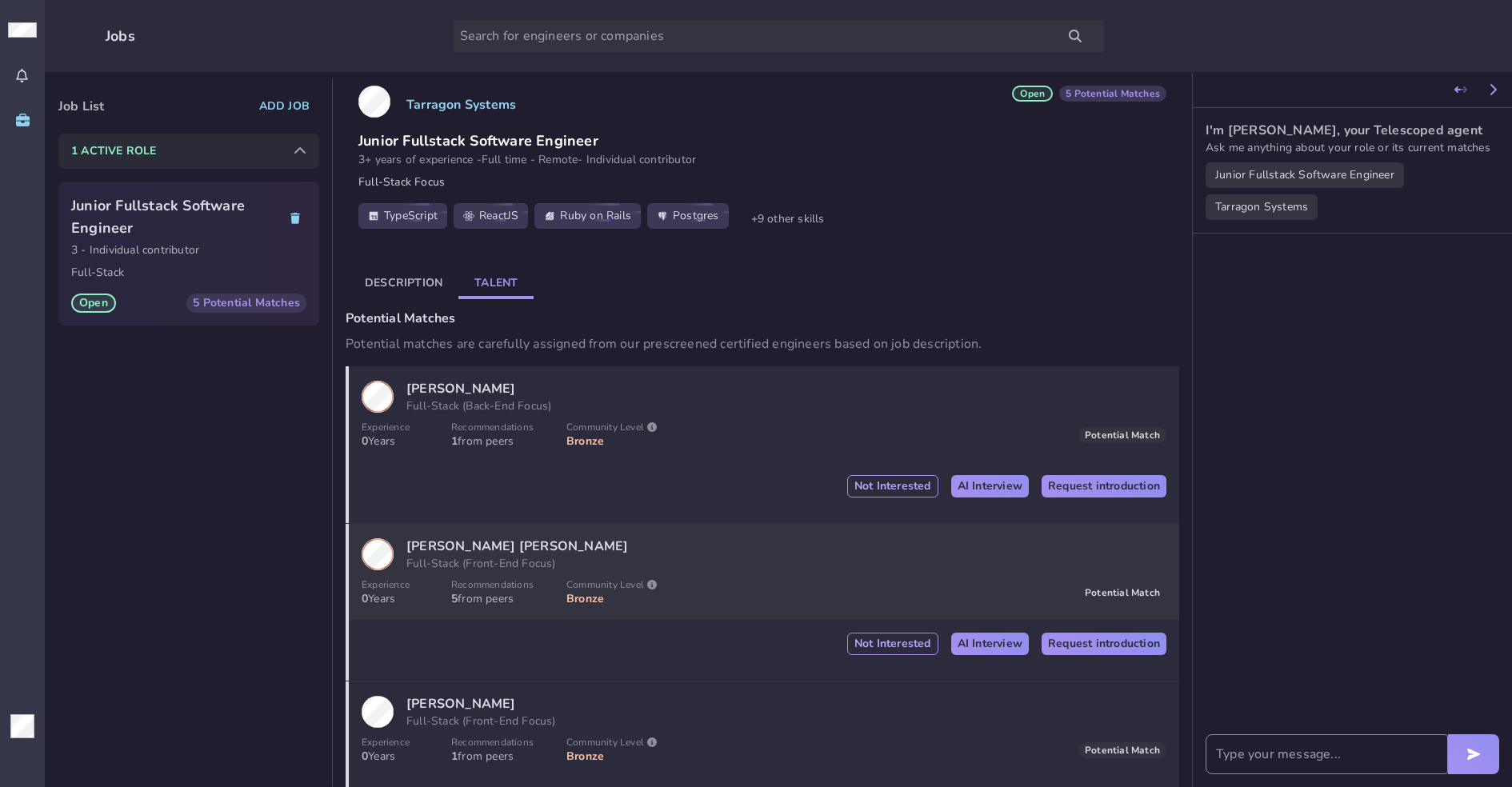 scroll, scrollTop: 17, scrollLeft: 0, axis: vertical 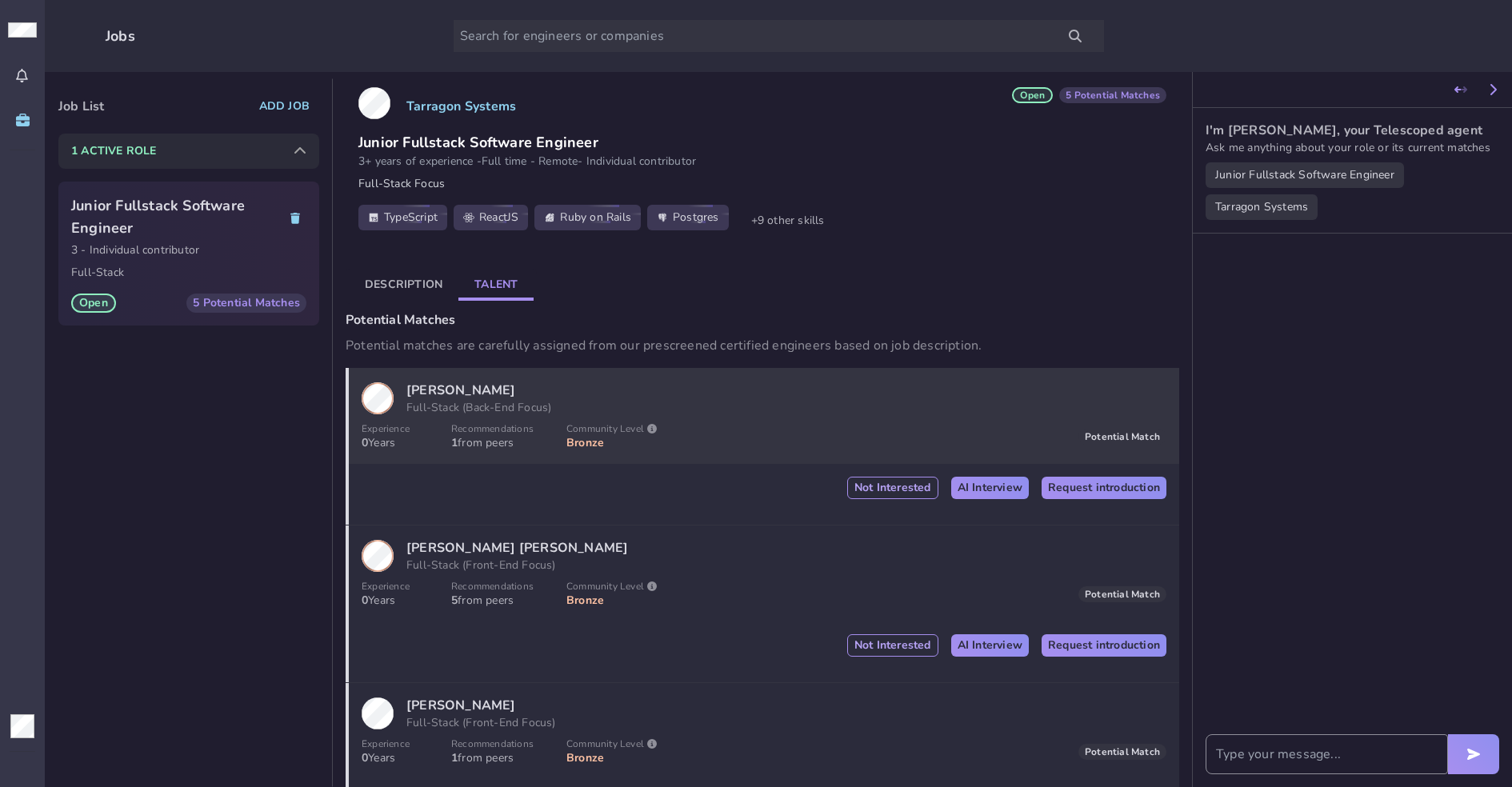 click on "Community Level  Community level indicates the user's engagement and contributions within our platform." at bounding box center [816, 429] 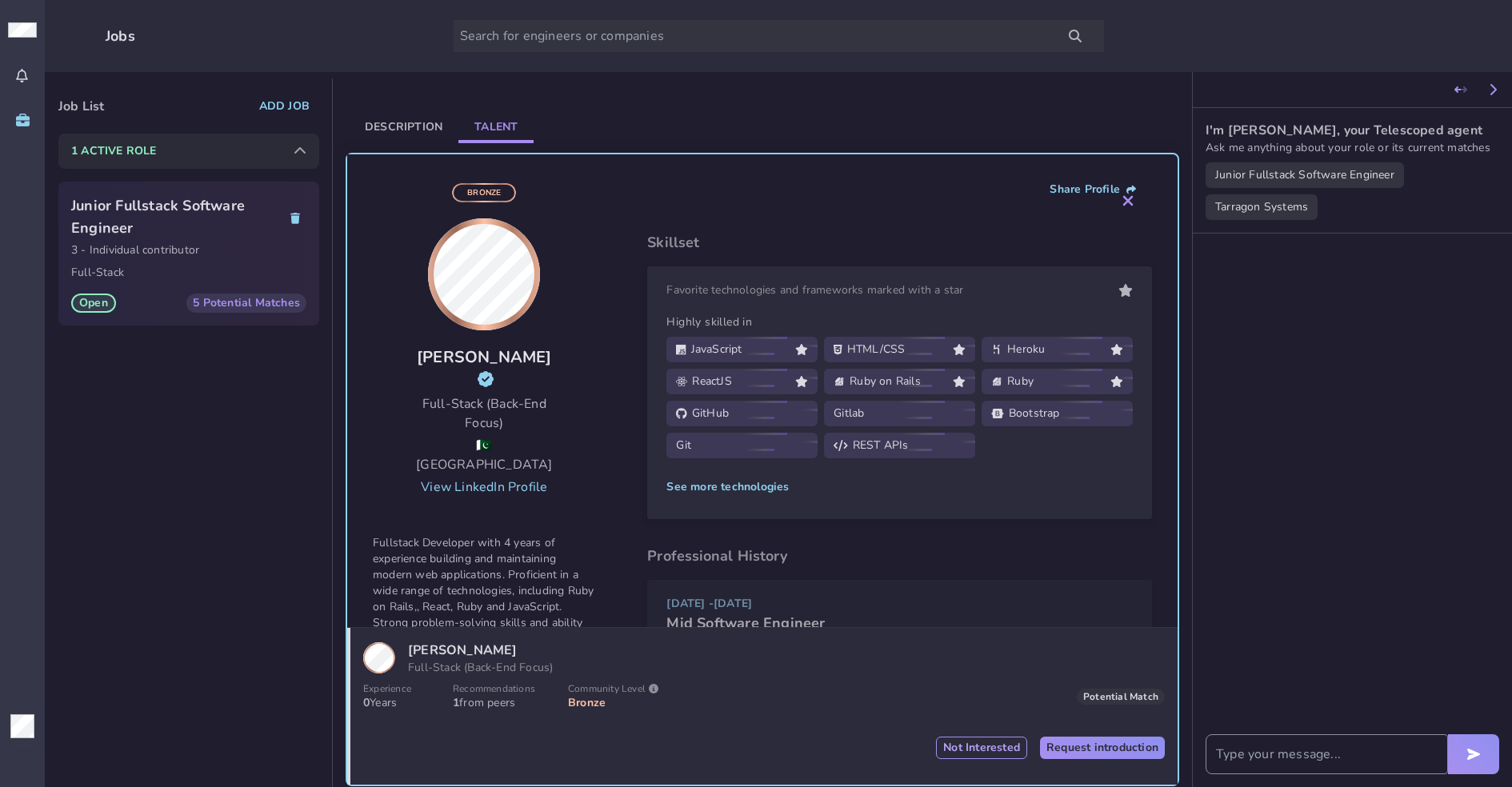 scroll, scrollTop: 186, scrollLeft: 0, axis: vertical 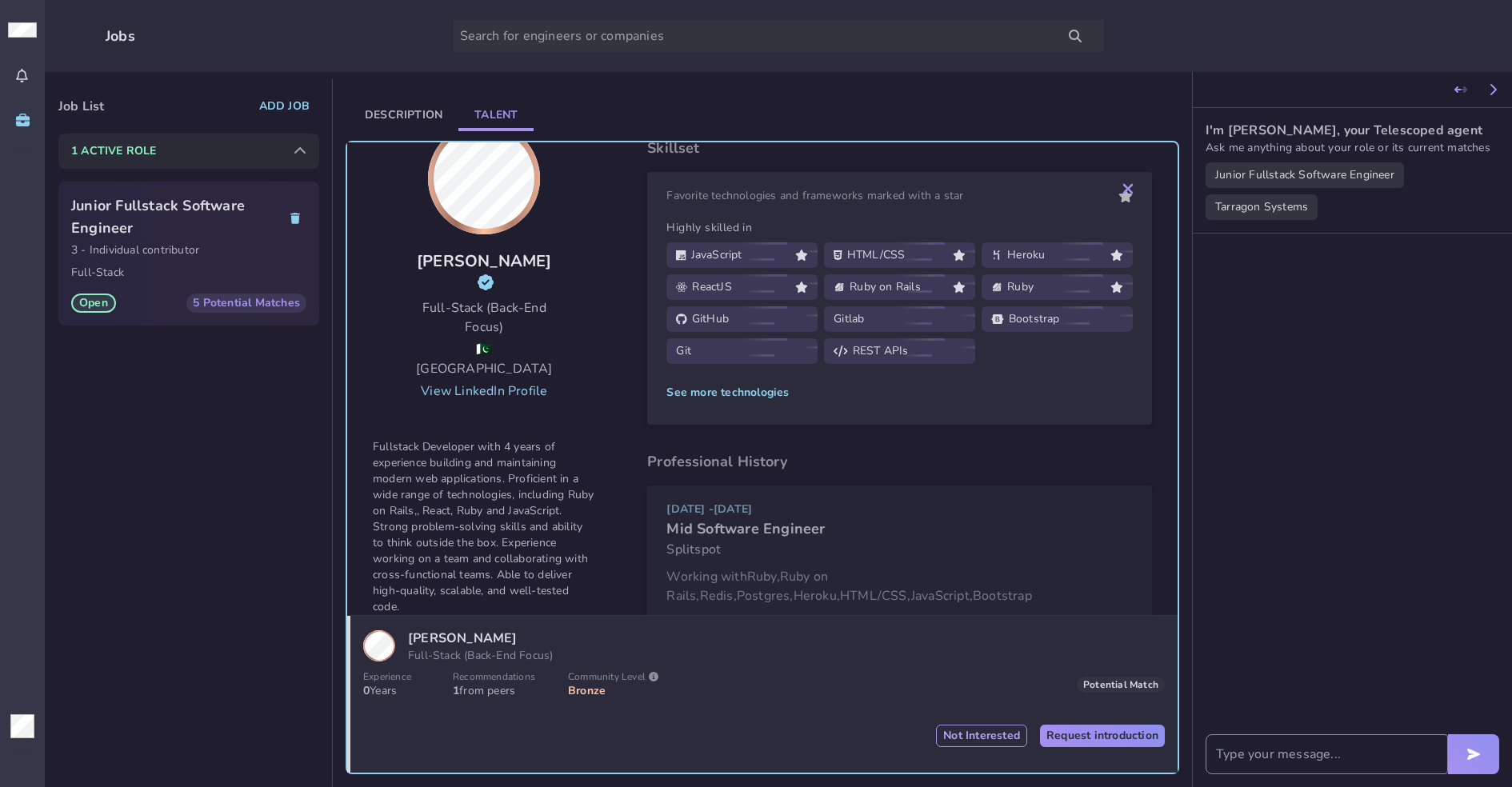 type 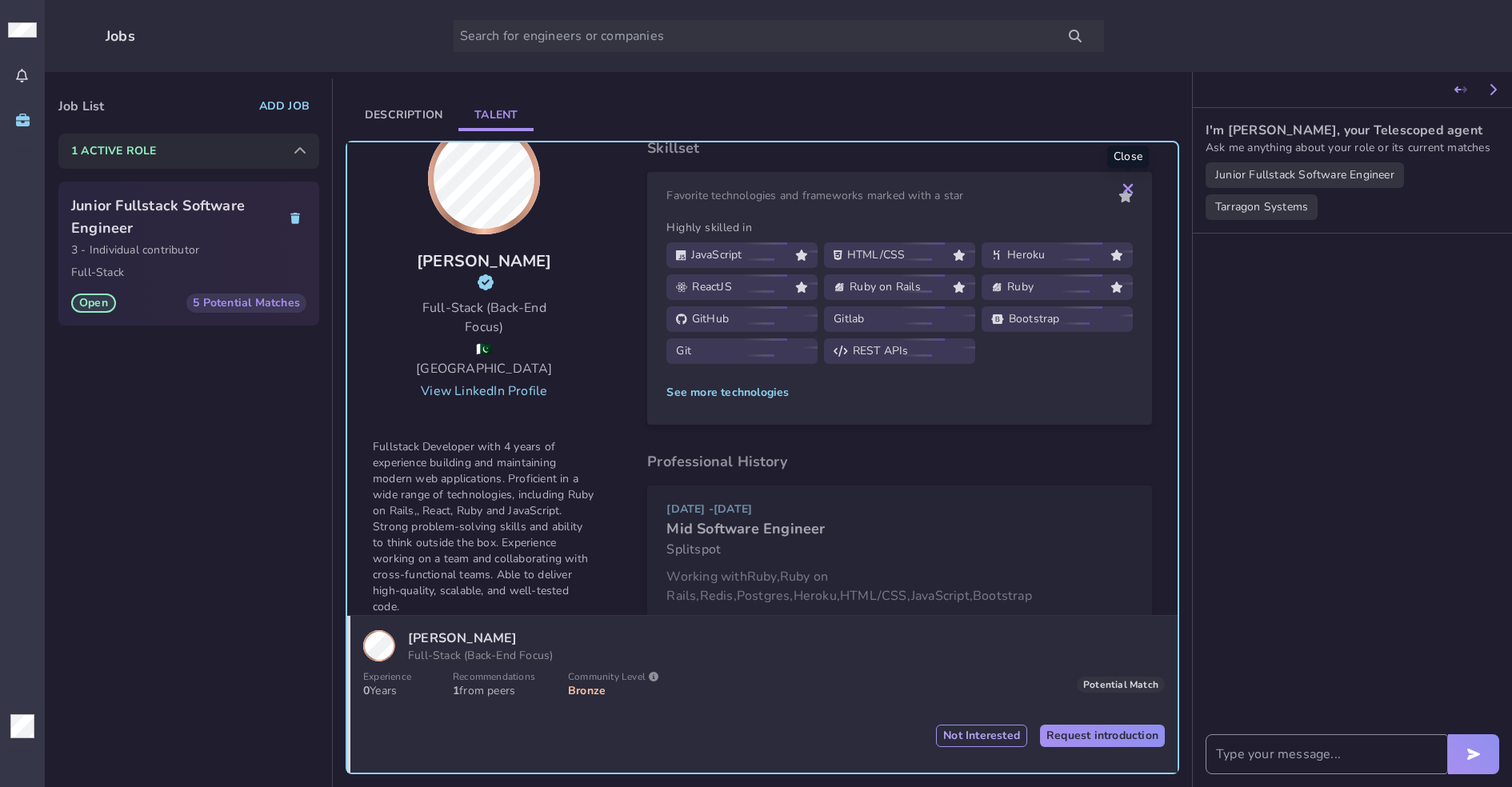 click on "Go Back Tarragon Systems Junior Fullstack Software Engineer 3+ years of experience -   Full time - Remote  - Individual contributor Full-Stack Focus  Open 5 Potential Matches  TypeScript ReactJS Ruby on Rails Postgres +9 other skills Description Talent Bronze [PERSON_NAME]  Full-Stack (Back-End Focus) 🇵🇰 [GEOGRAPHIC_DATA]  View LinkedIn Profile  Fullstack Developer with 4 years of experience building and maintaining modern web applications. Proficient in a wide range of technologies, including Ruby on Rails,, React, Ruby and JavaScript. Strong problem-solving skills and ability to think outside the box. Experience working on a team and collaborating with cross-functional teams. Able to deliver high-quality, scalable, and well-tested code. Certified Engineer 2 Connector  Professional Profile   Share Profile   Skillset   Favorite technologies and frameworks marked with a star  Highly skilled in JavaScript HTML/CSS Heroku ReactJS Ruby on Rails Ruby GitHub Gitlab Bootstrap Git REST APIs See more technologies [DATE]" at bounding box center (762, 433) 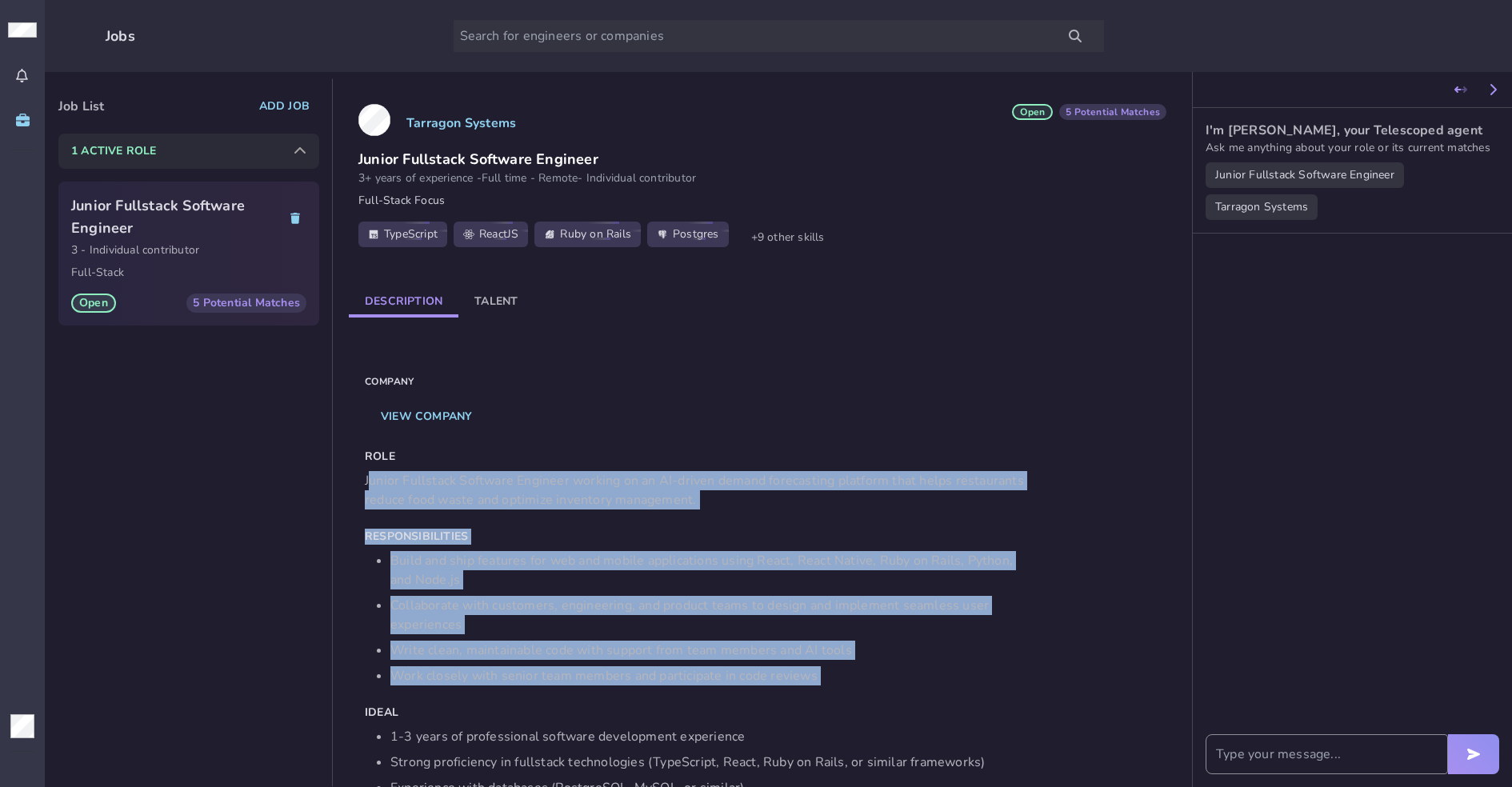 drag, startPoint x: 364, startPoint y: 467, endPoint x: 466, endPoint y: 701, distance: 255.26457 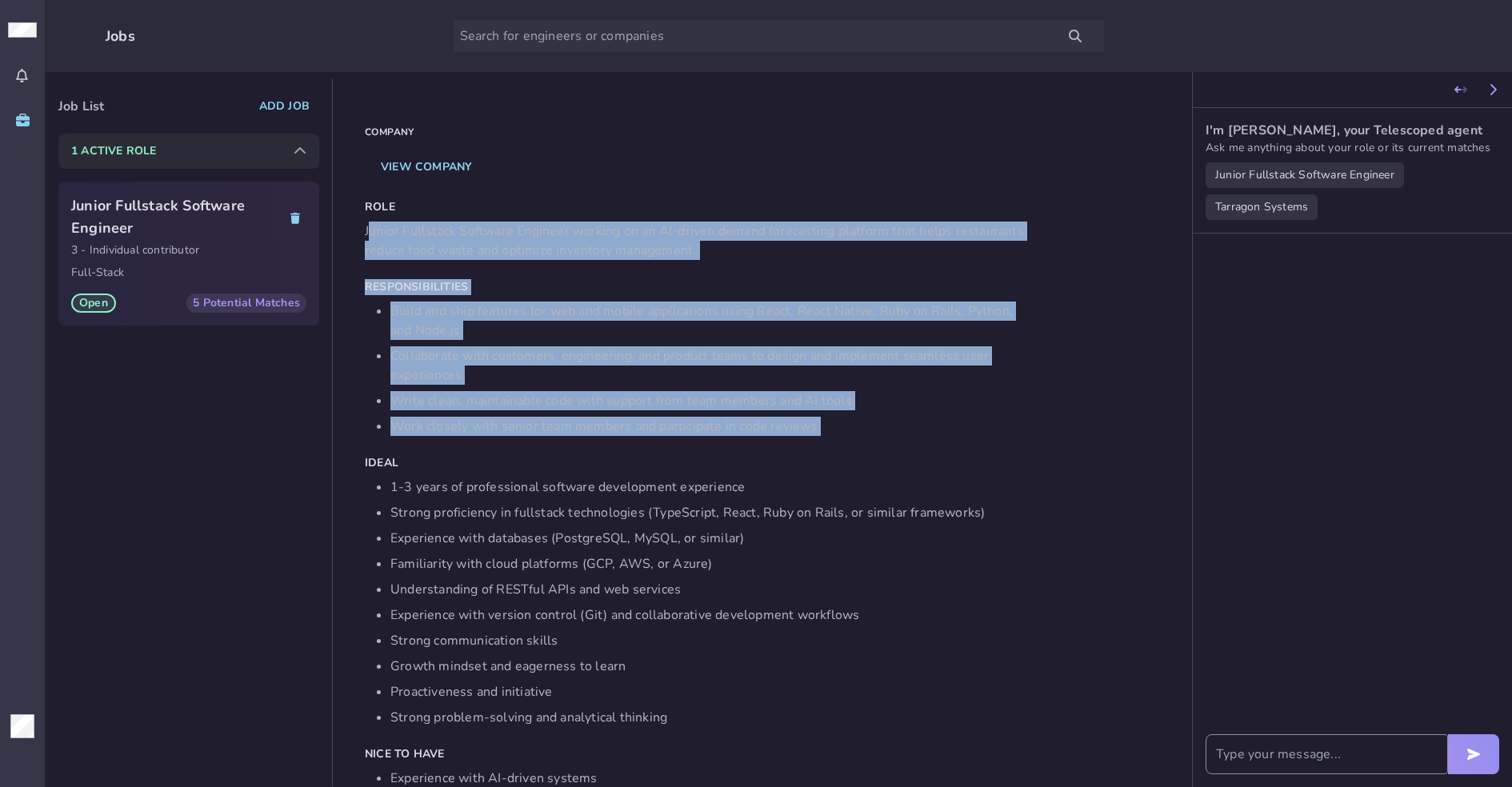scroll, scrollTop: 321, scrollLeft: 0, axis: vertical 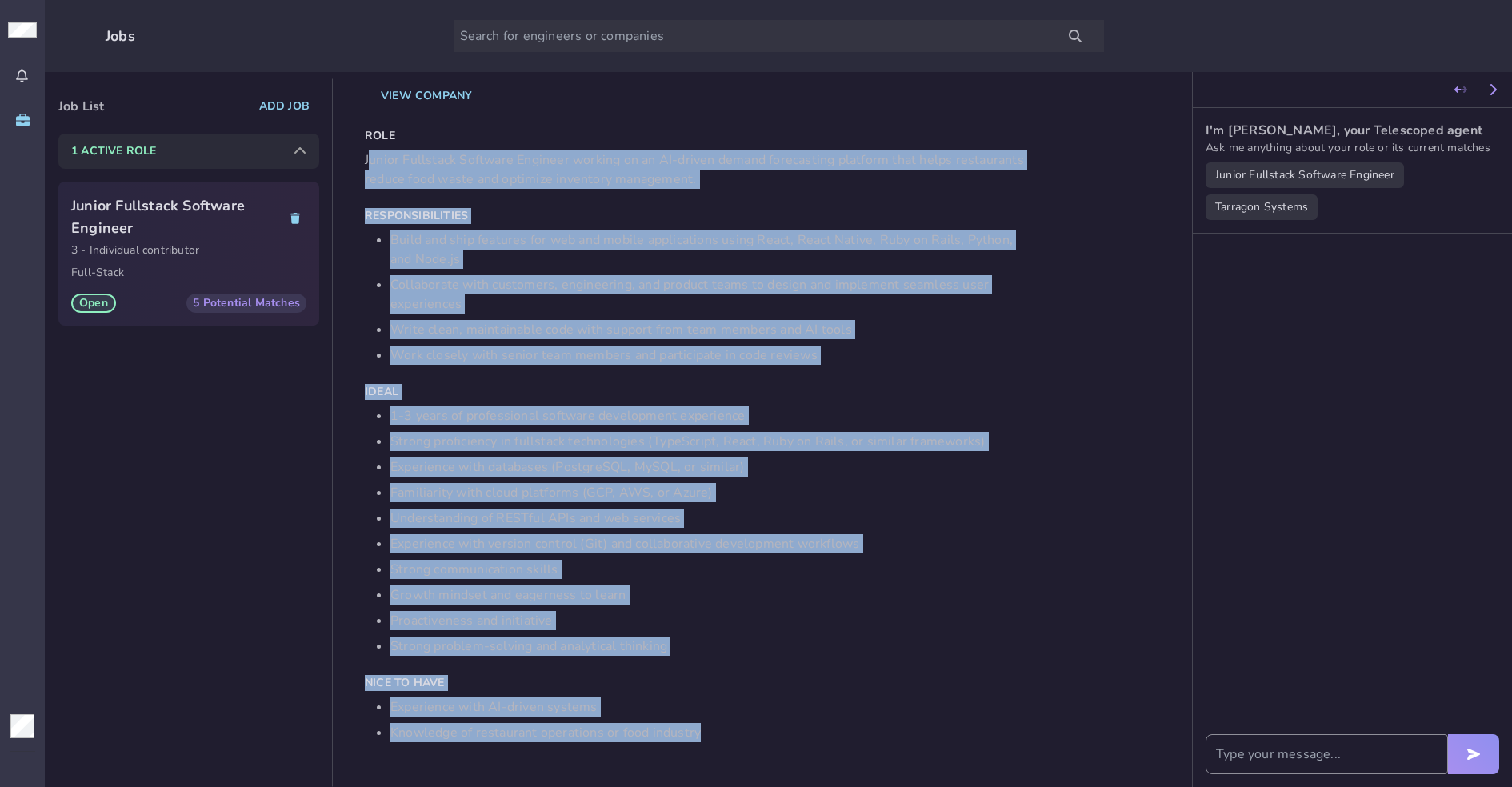 click on "Knowledge of restaurant operations or food industry" at bounding box center (713, 733) 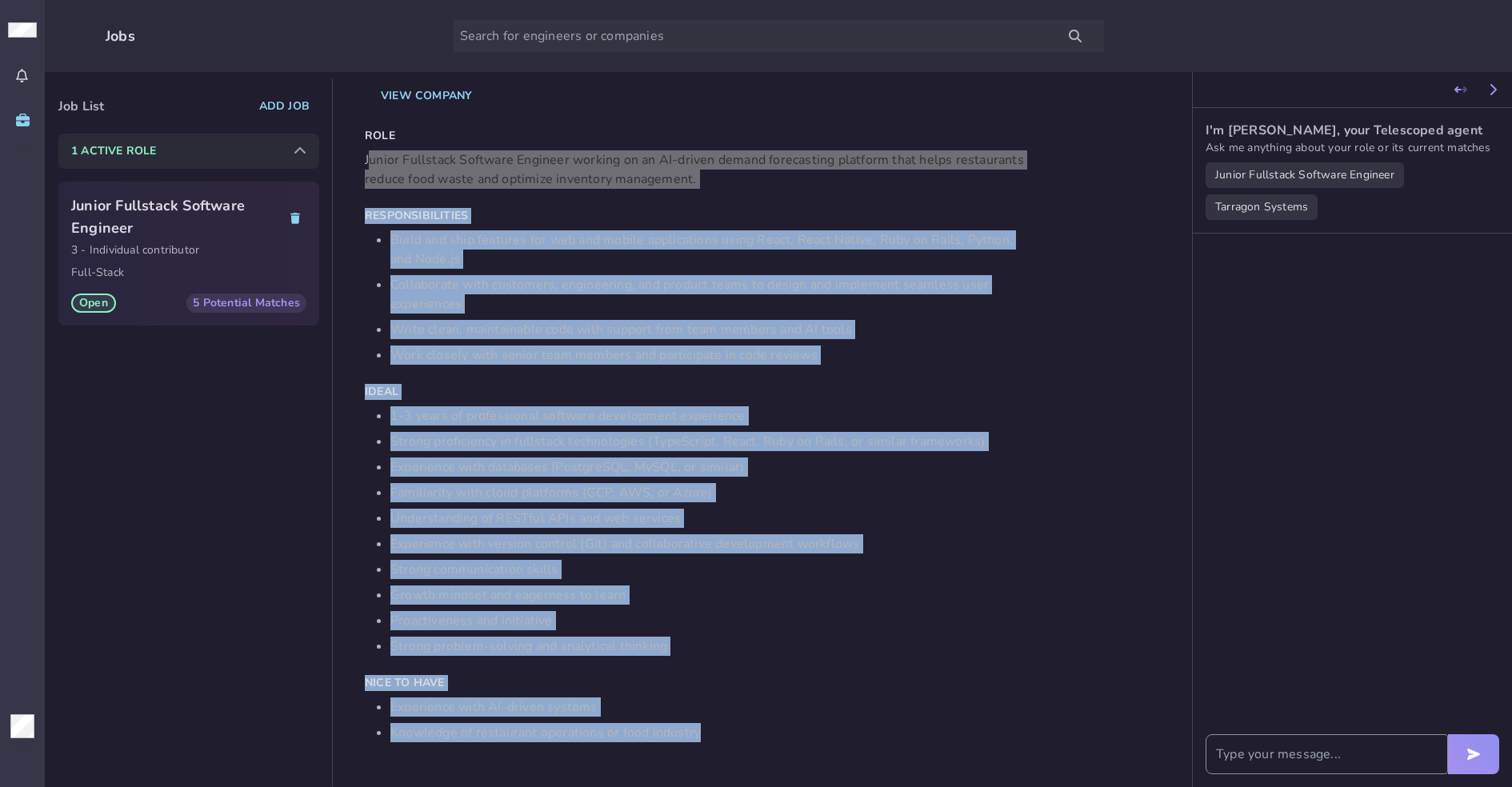 scroll, scrollTop: 0, scrollLeft: 0, axis: both 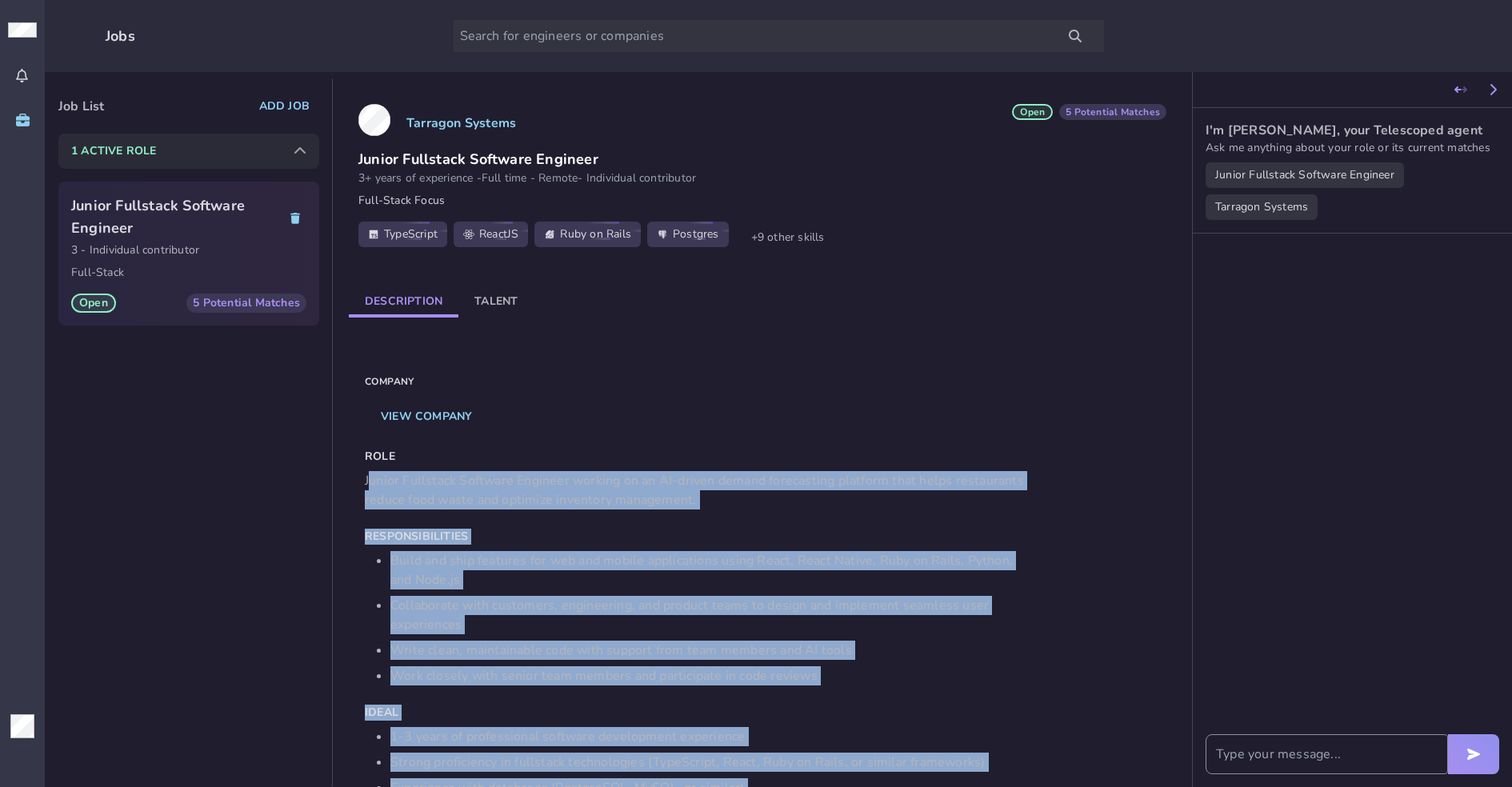 click on "Talent" 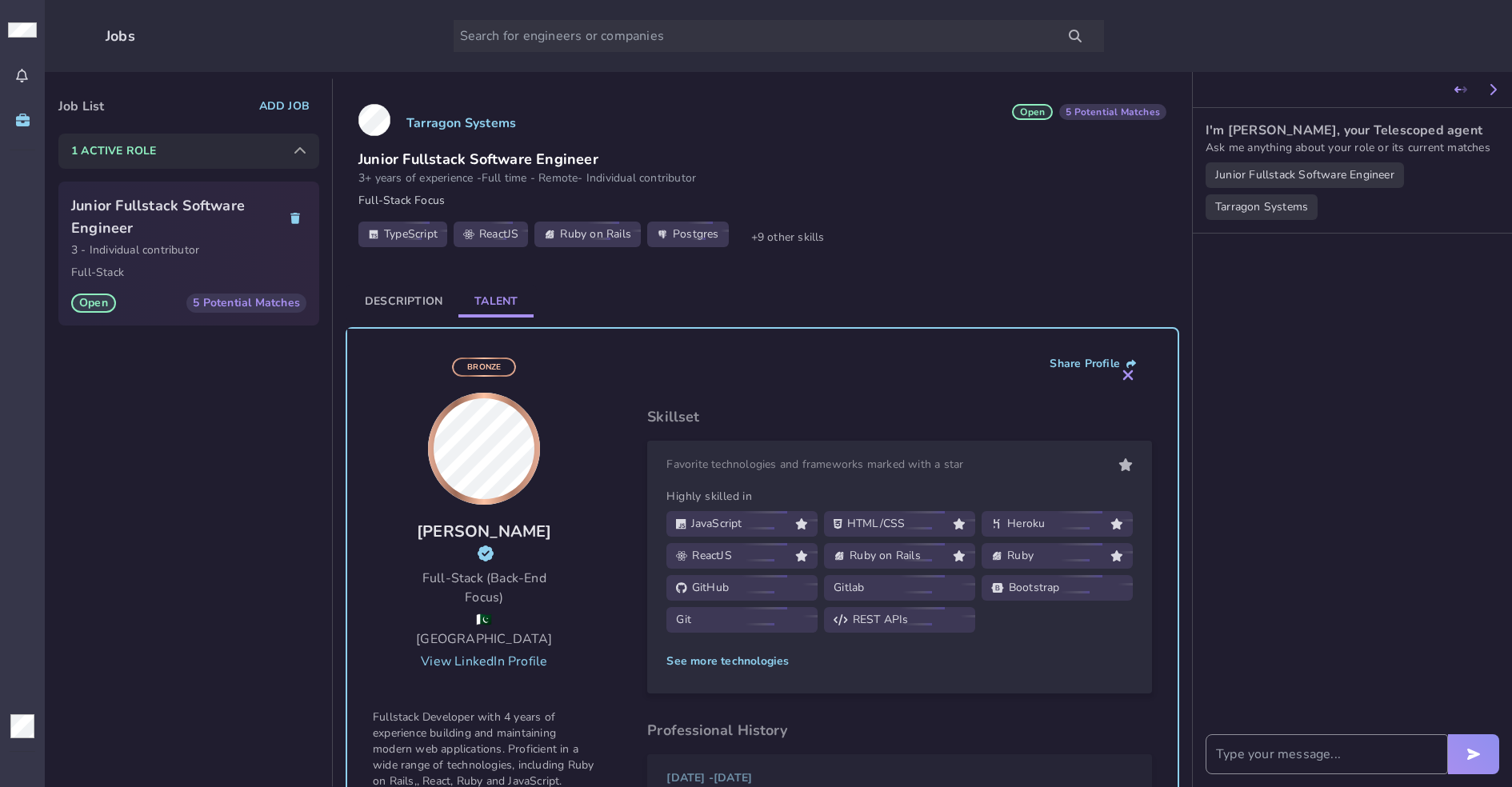 scroll, scrollTop: 2, scrollLeft: 0, axis: vertical 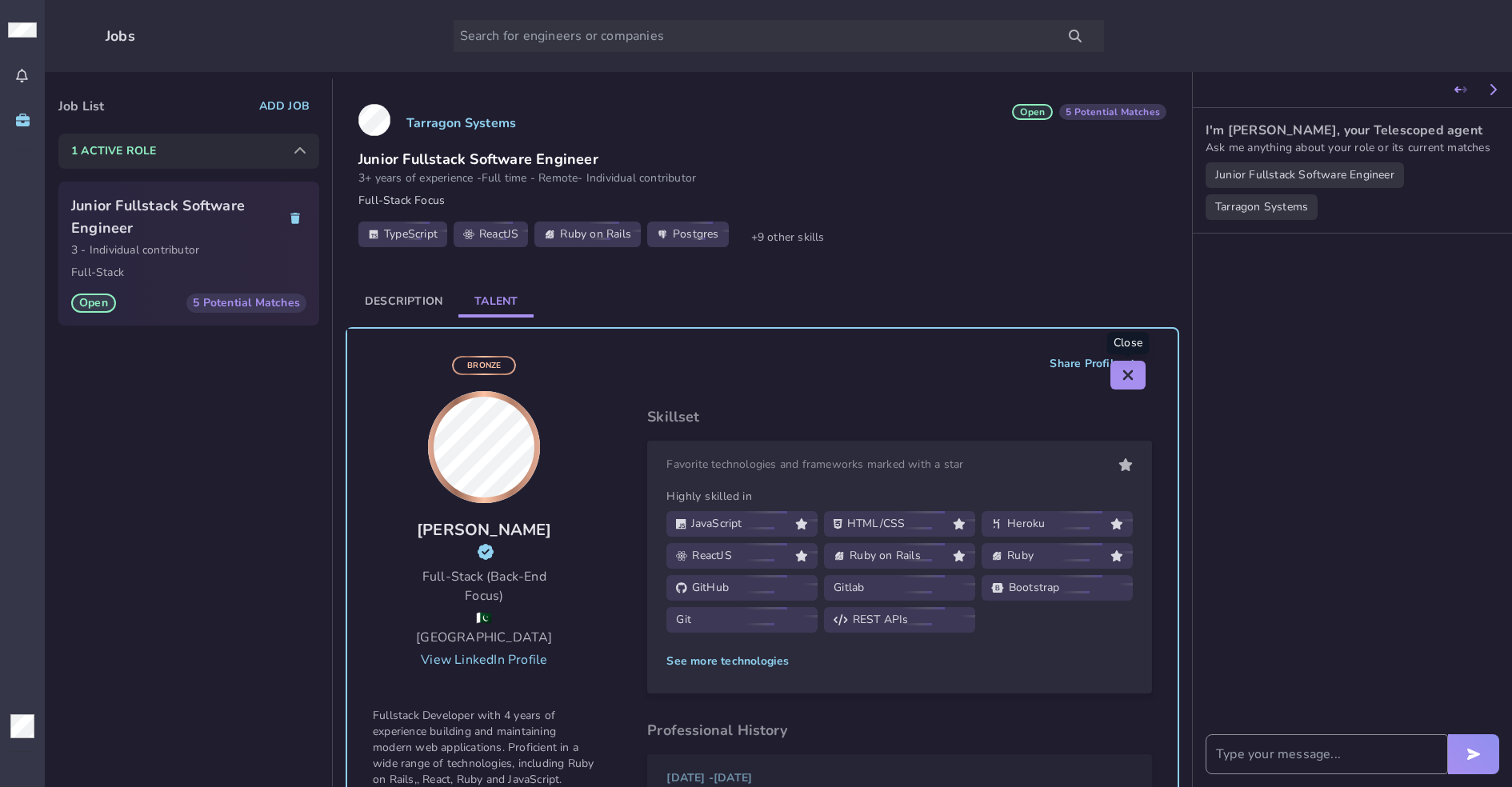 click 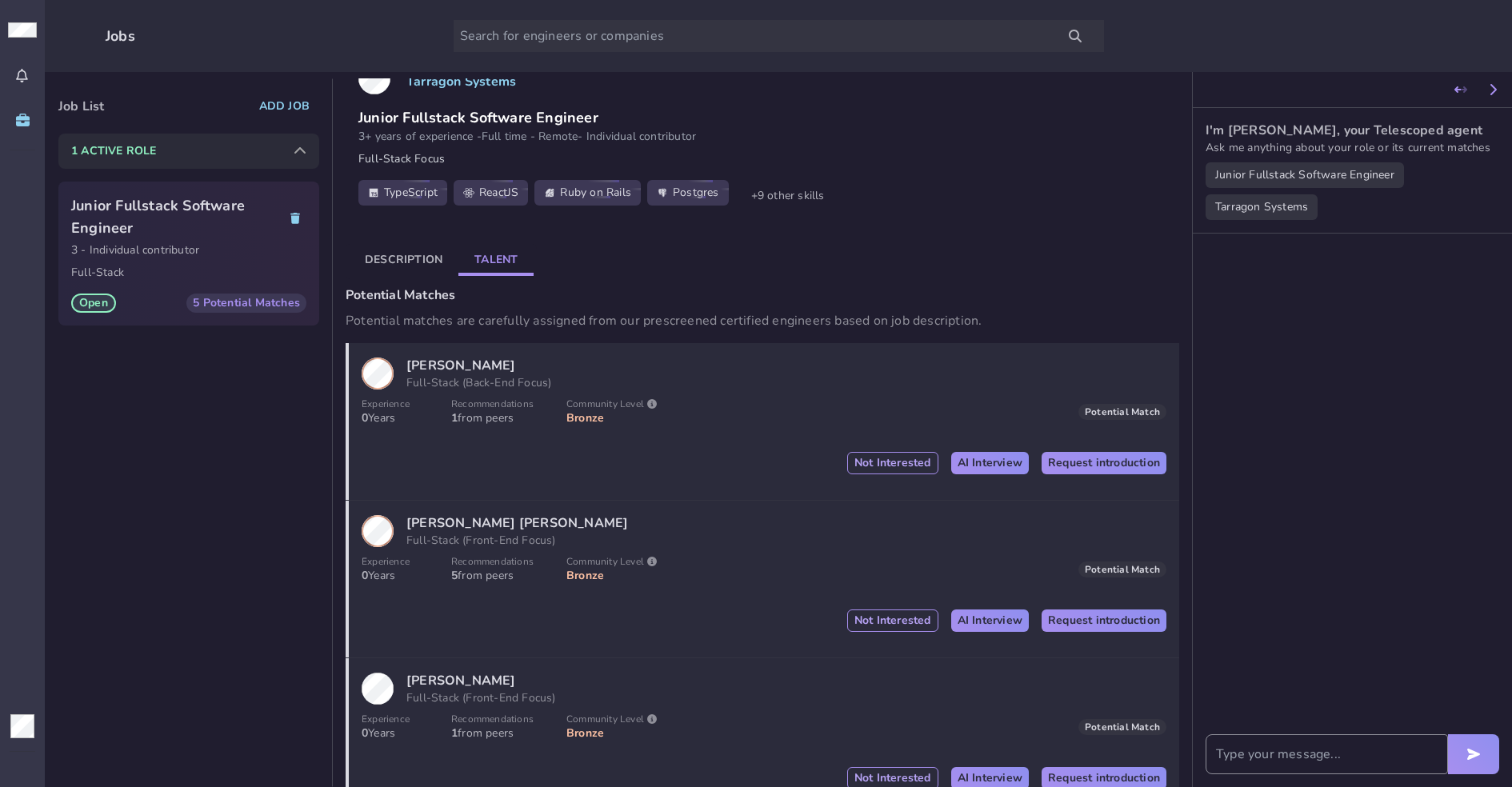 scroll, scrollTop: 44, scrollLeft: 0, axis: vertical 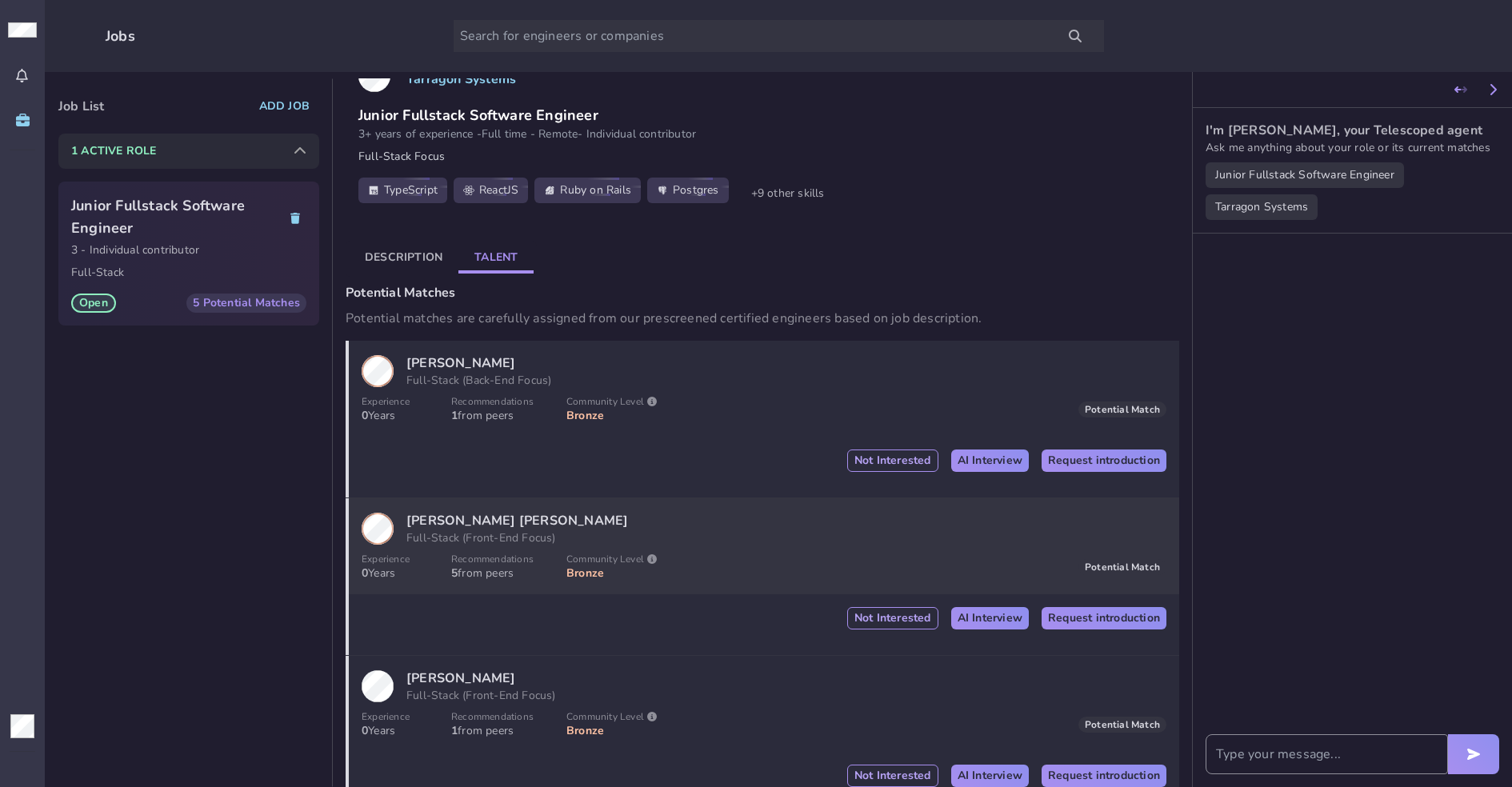 click on "[PERSON_NAME] [PERSON_NAME] Full-Stack (Front-End Focus)" at bounding box center [764, 529] 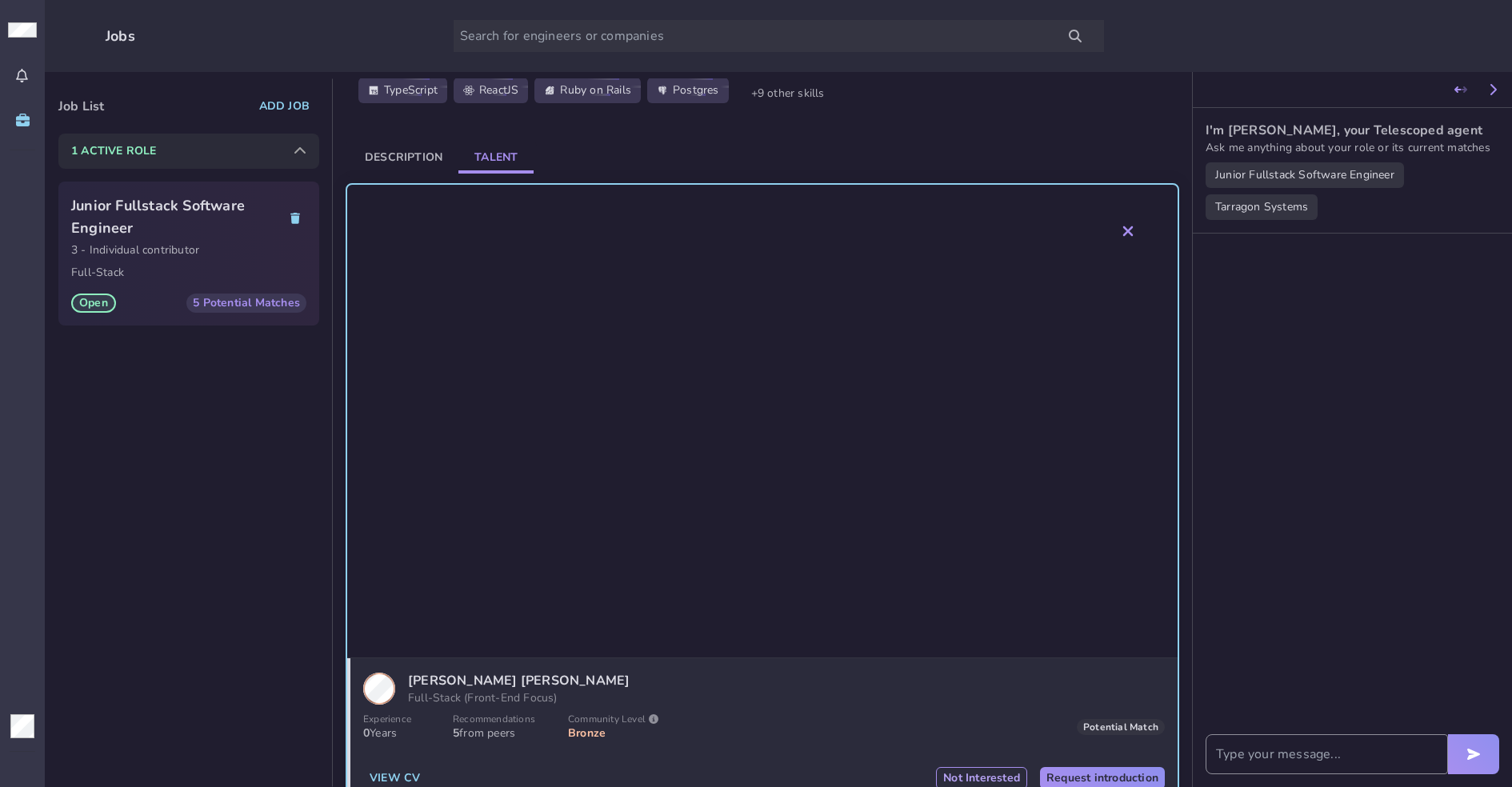 scroll, scrollTop: 186, scrollLeft: 0, axis: vertical 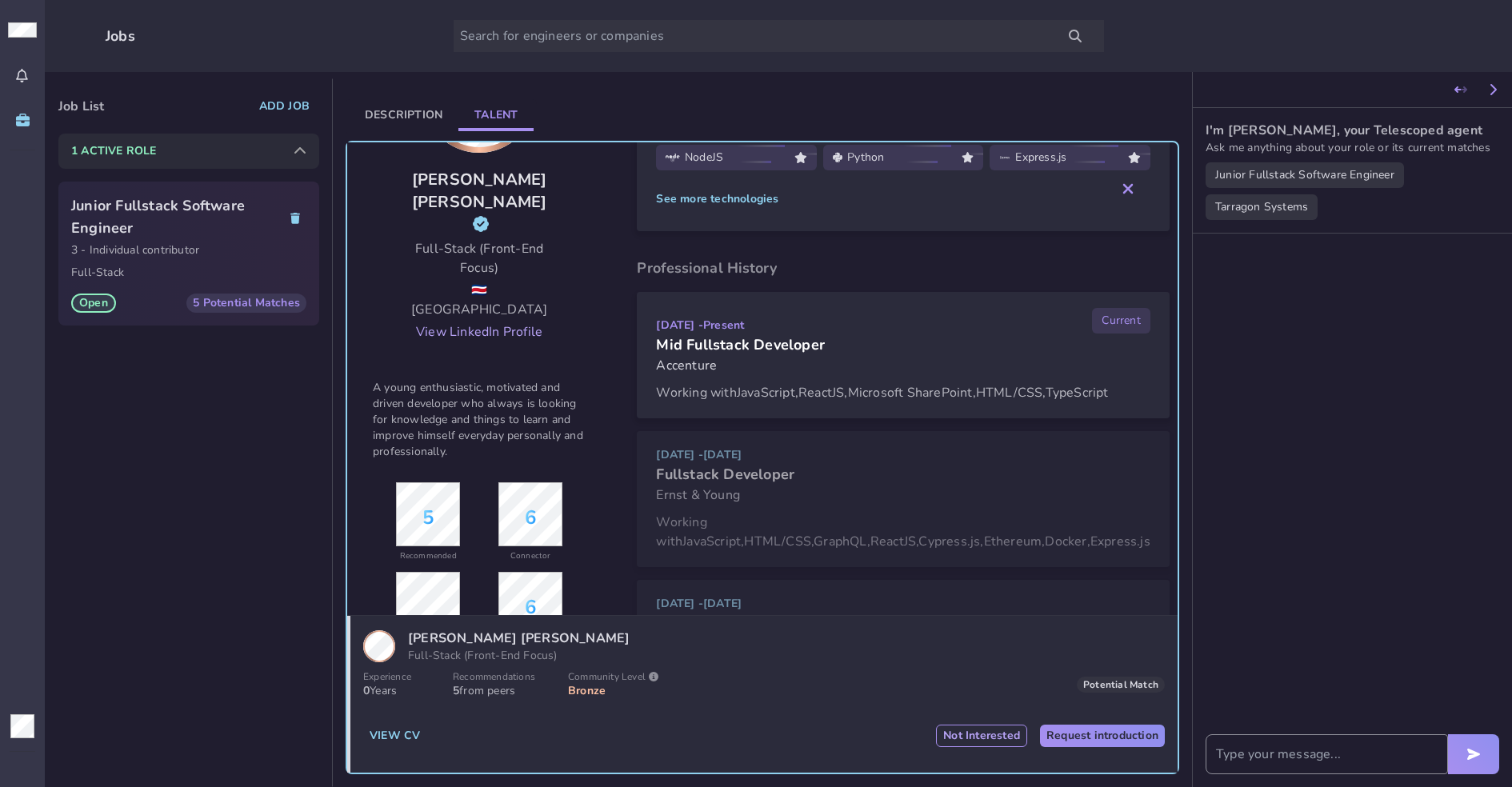 click on "View LinkedIn Profile" at bounding box center (479, 332) 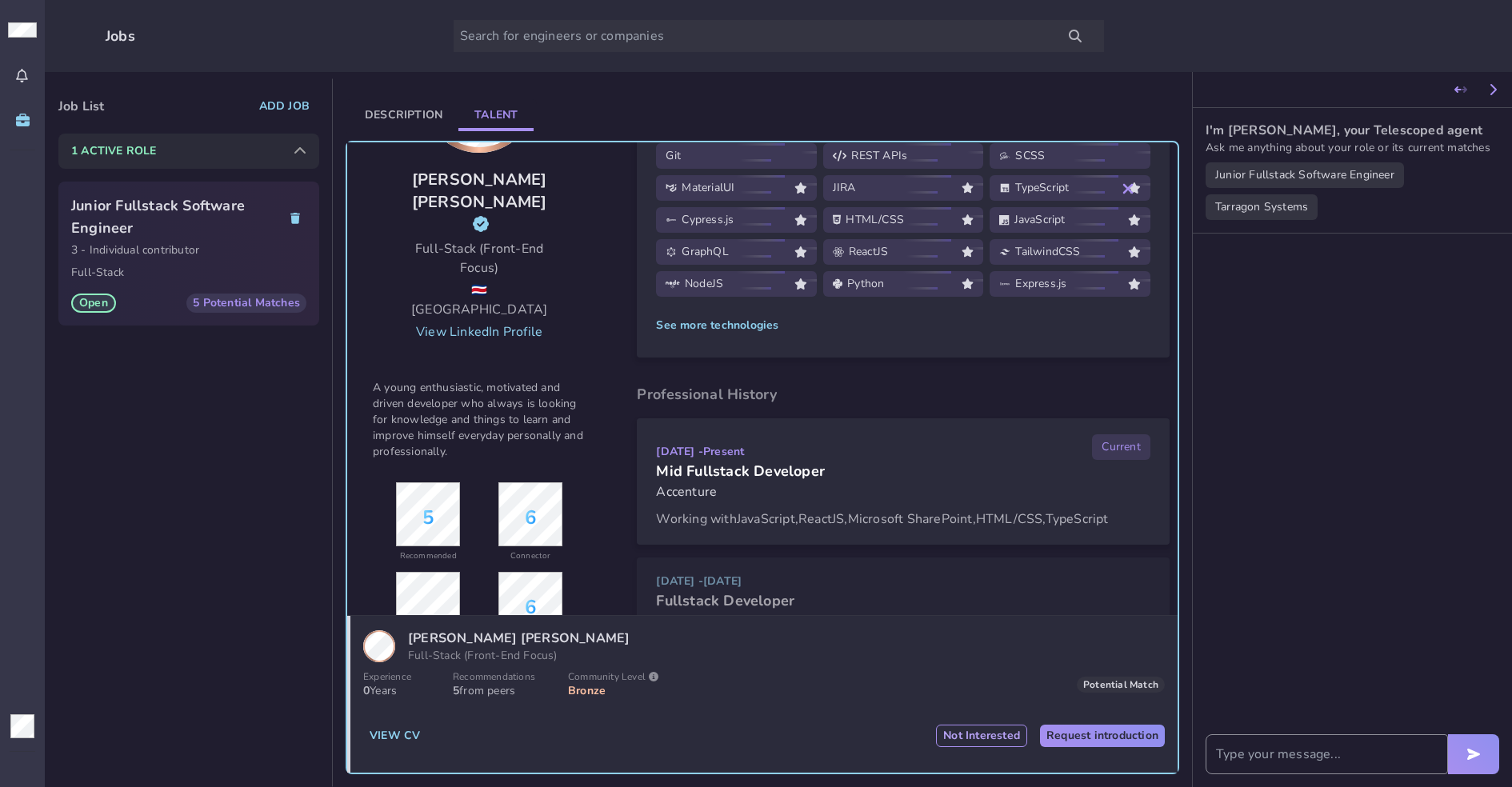 scroll, scrollTop: 0, scrollLeft: 0, axis: both 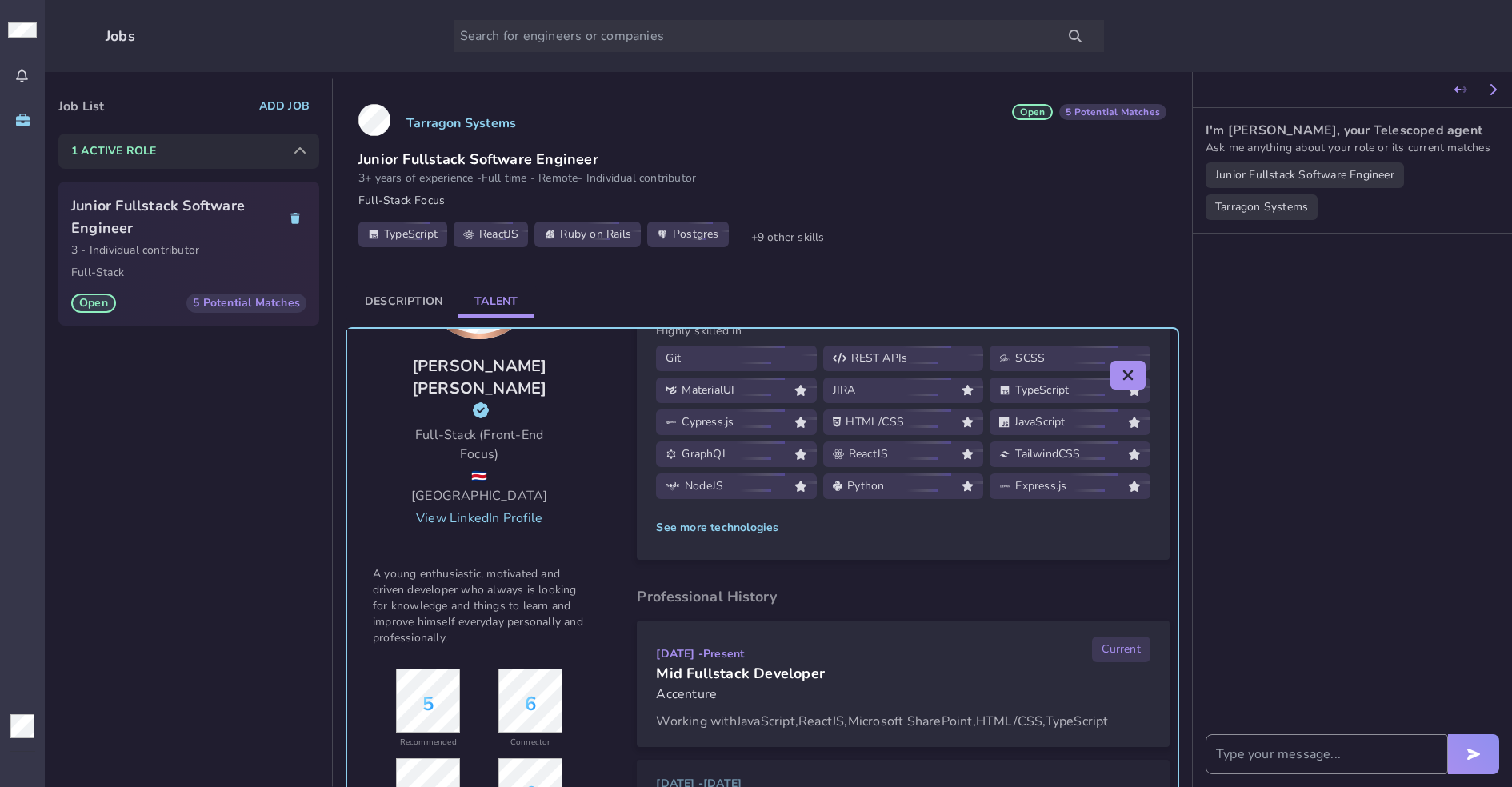 click 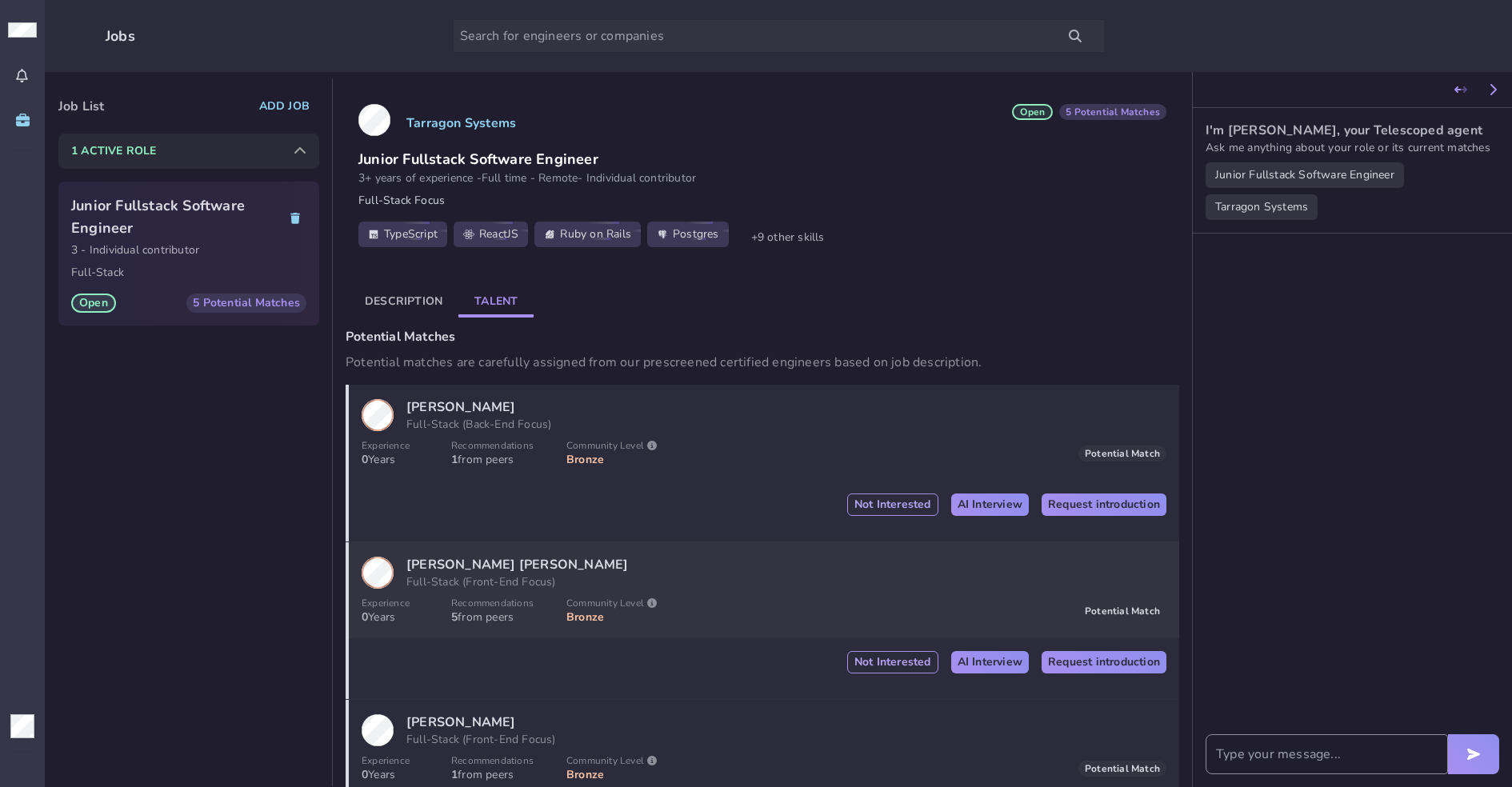 scroll, scrollTop: 397, scrollLeft: 0, axis: vertical 